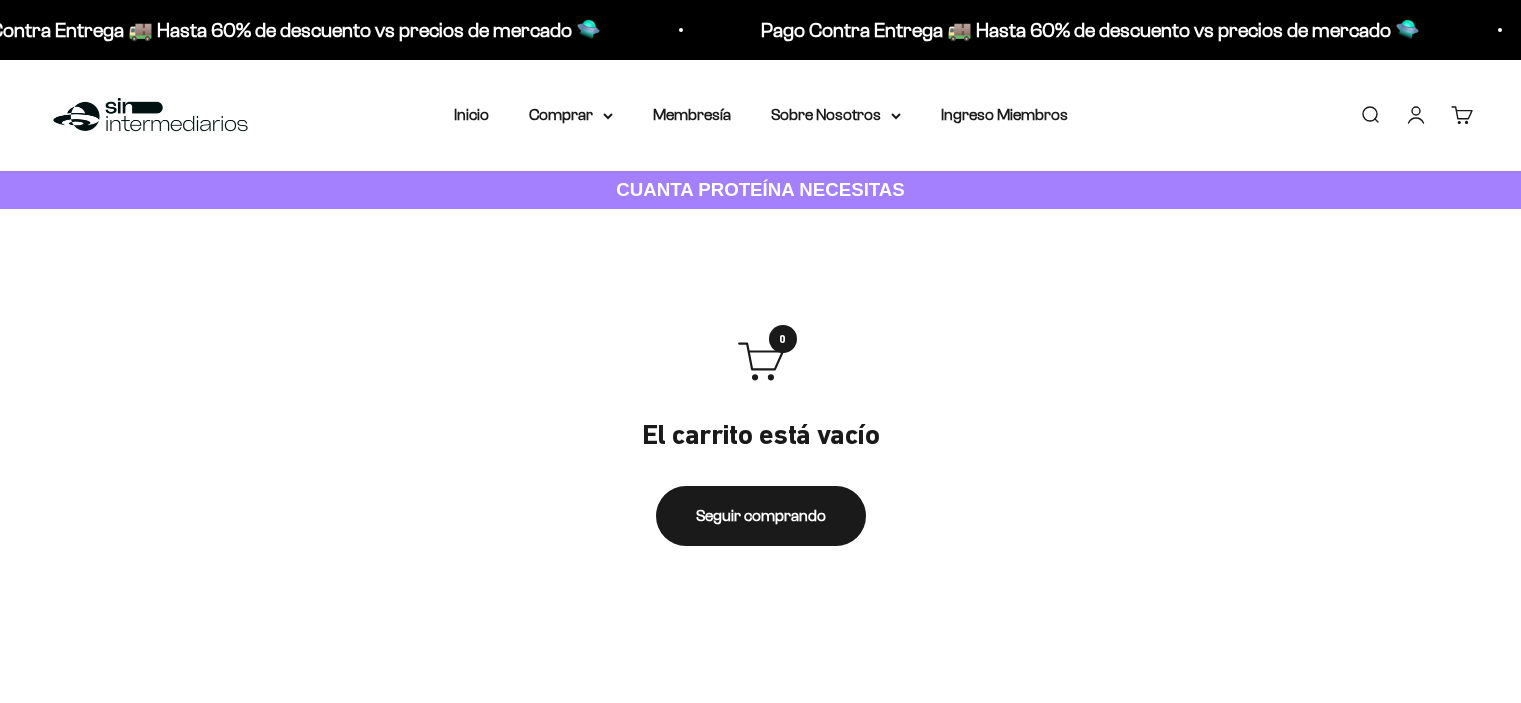 scroll, scrollTop: 0, scrollLeft: 0, axis: both 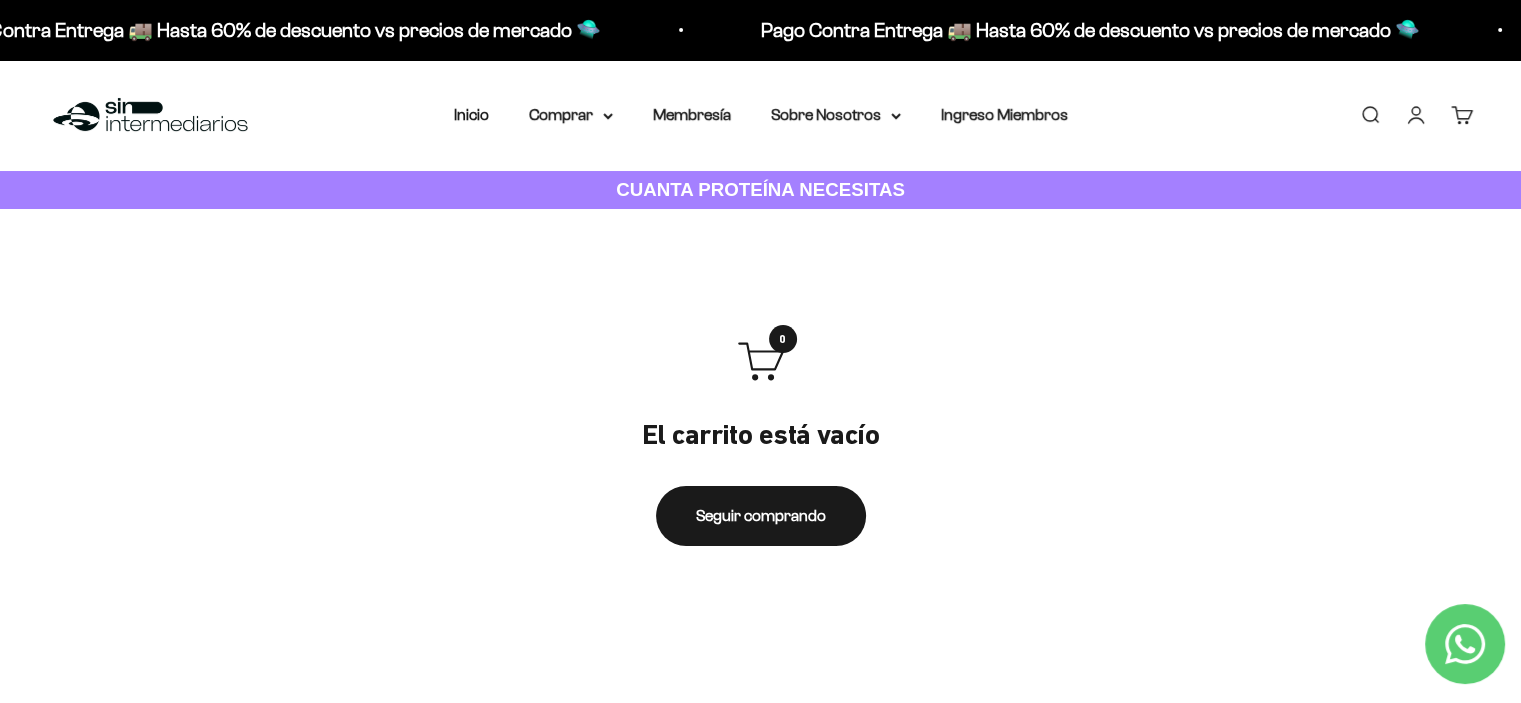 click on "Iniciar sesión" at bounding box center [1416, 115] 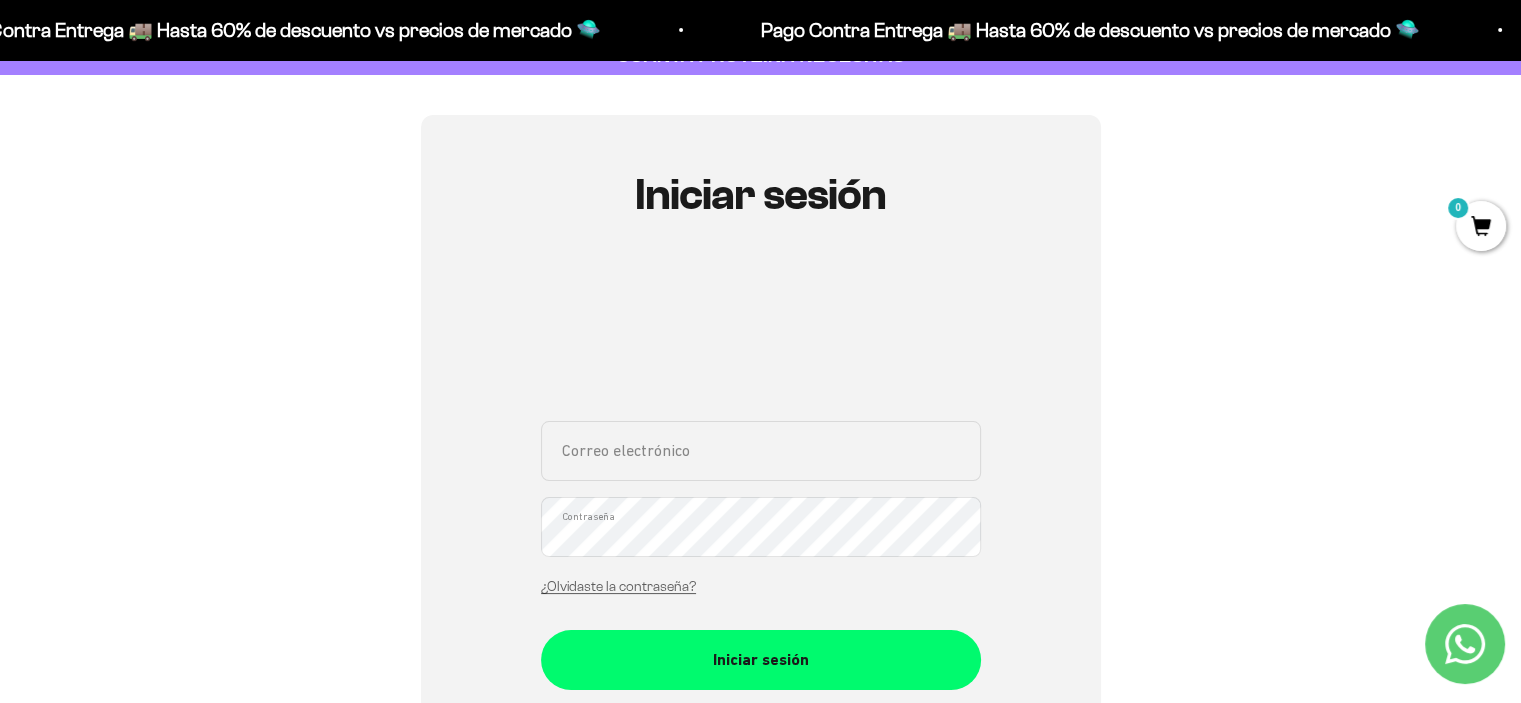 scroll, scrollTop: 135, scrollLeft: 0, axis: vertical 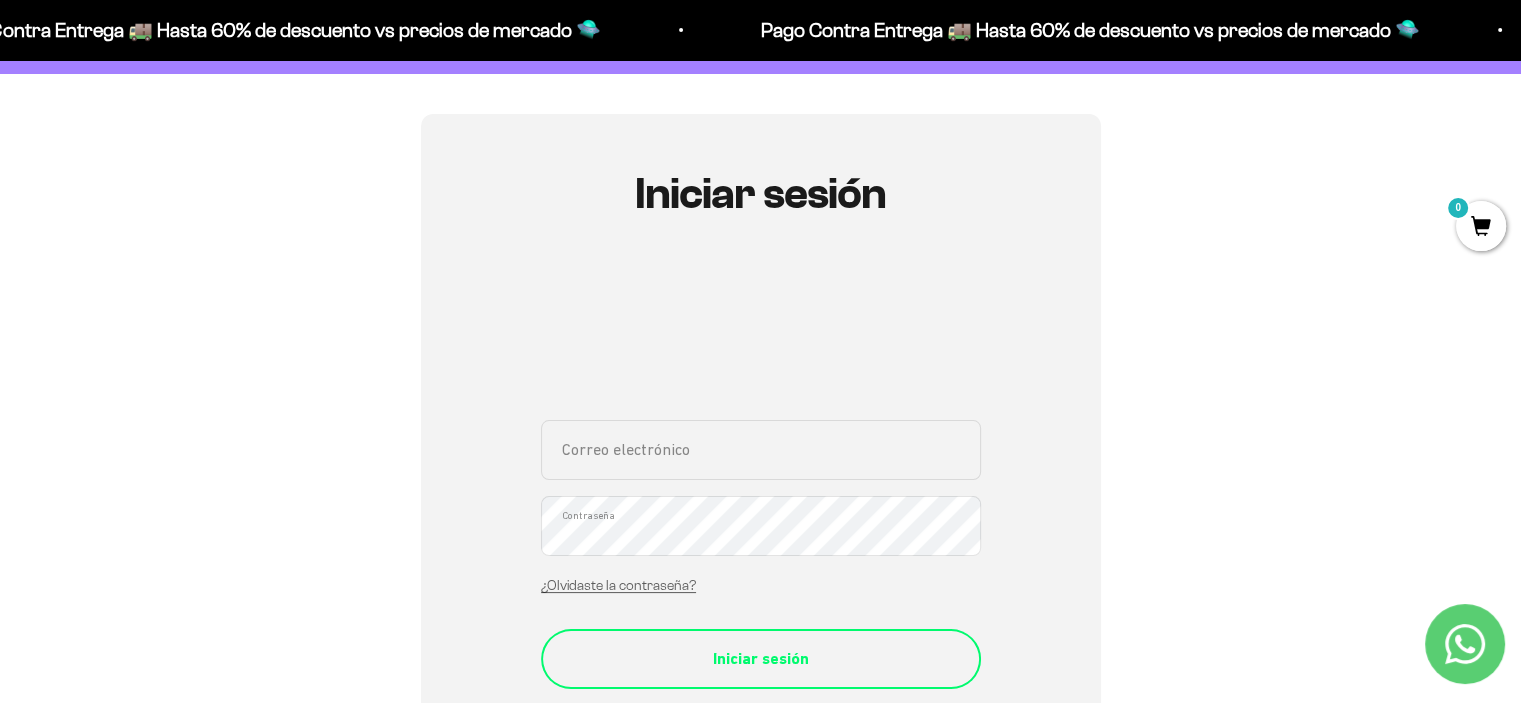 type on "[EMAIL]" 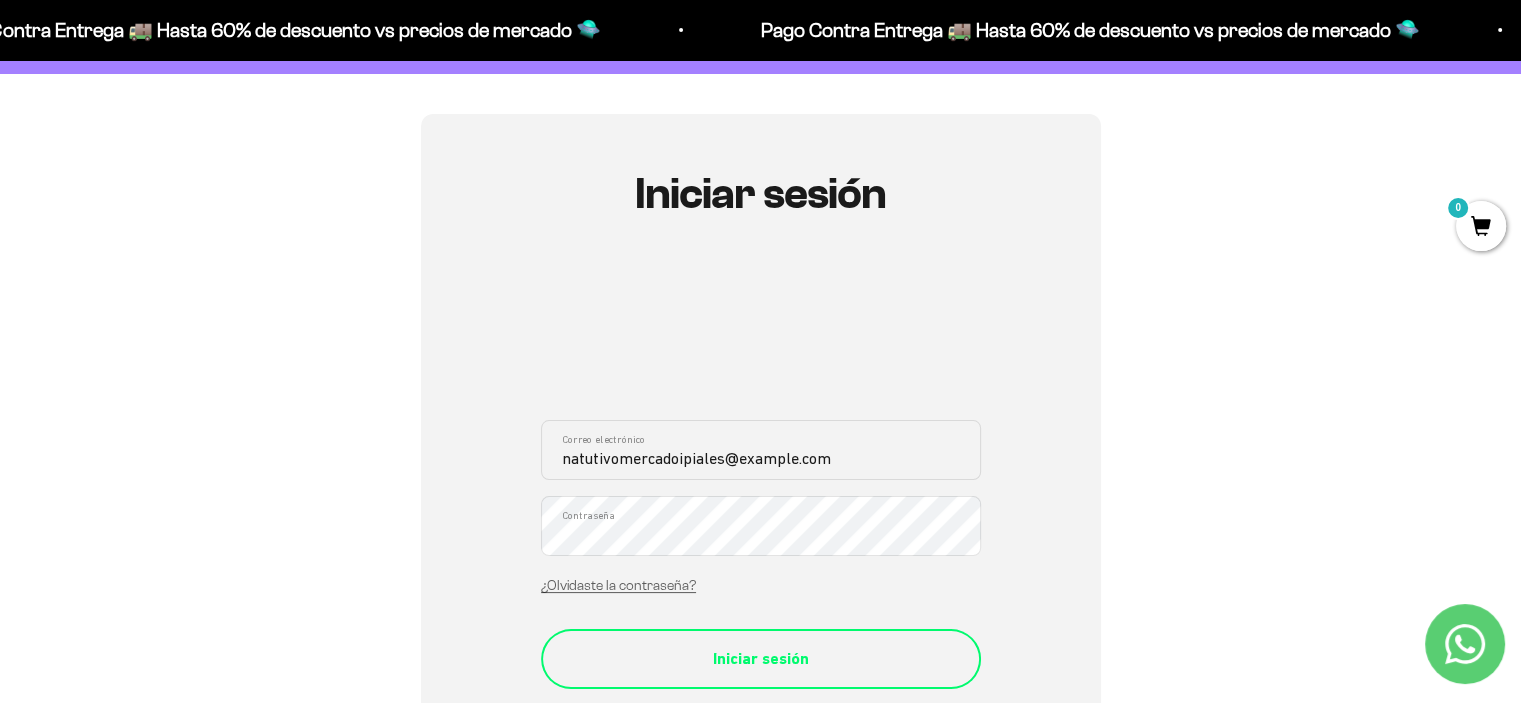 click on "Iniciar sesión" at bounding box center (761, 659) 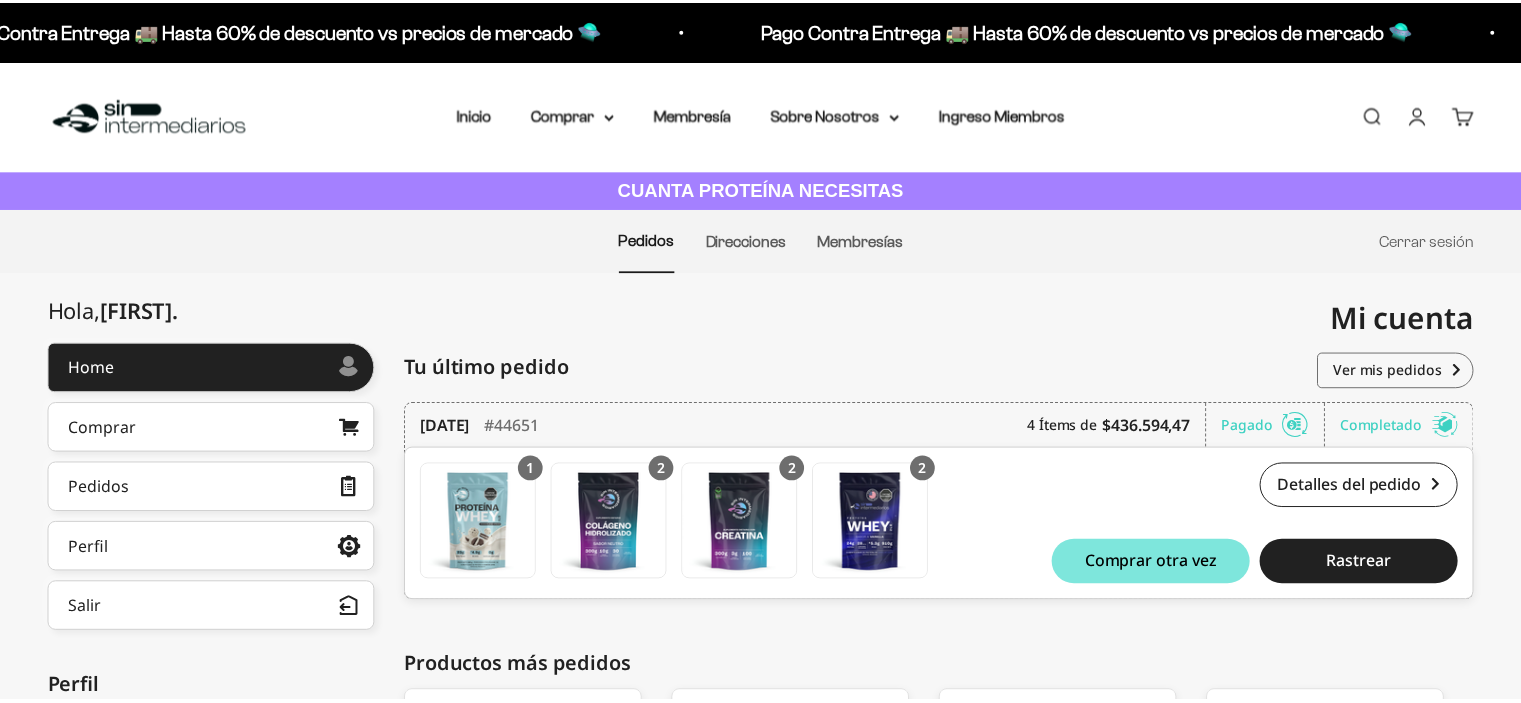 scroll, scrollTop: 0, scrollLeft: 0, axis: both 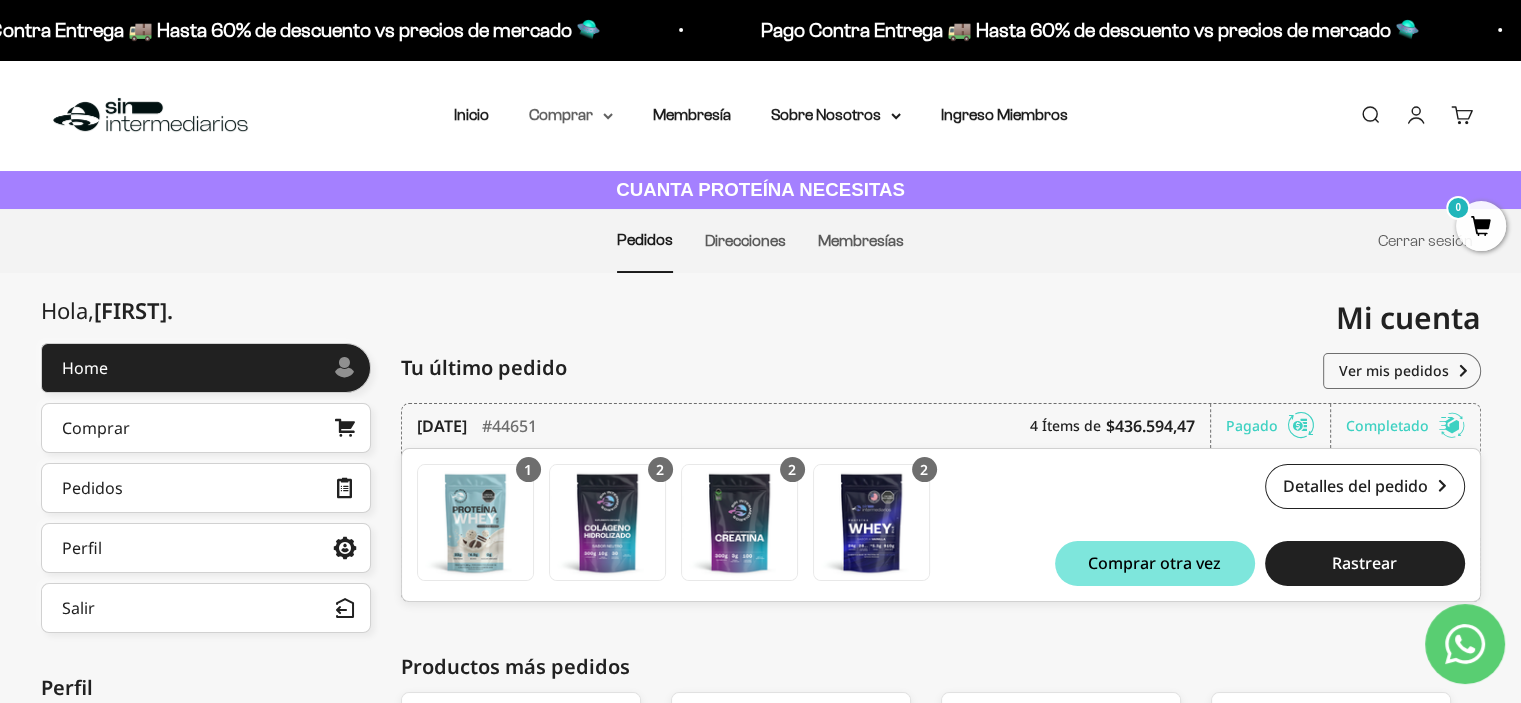 click 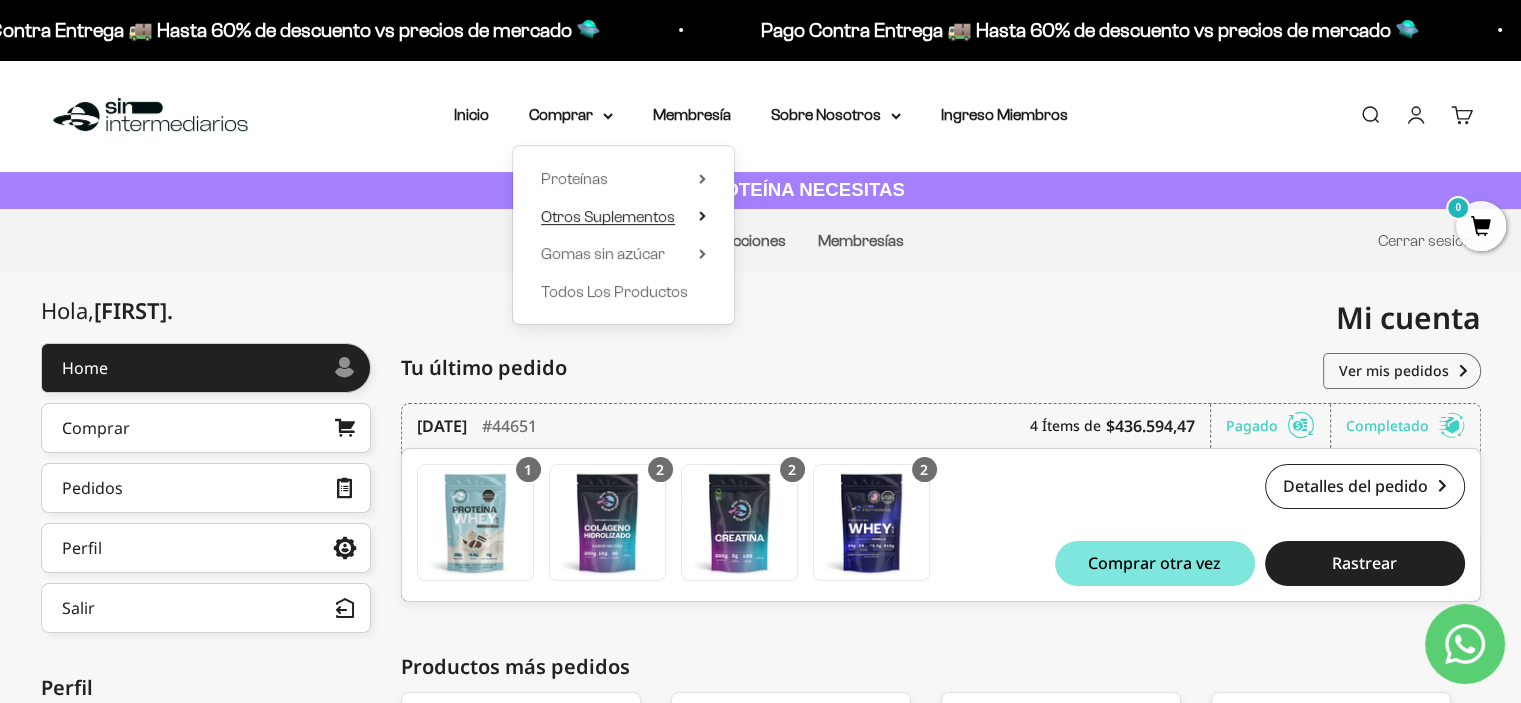 click 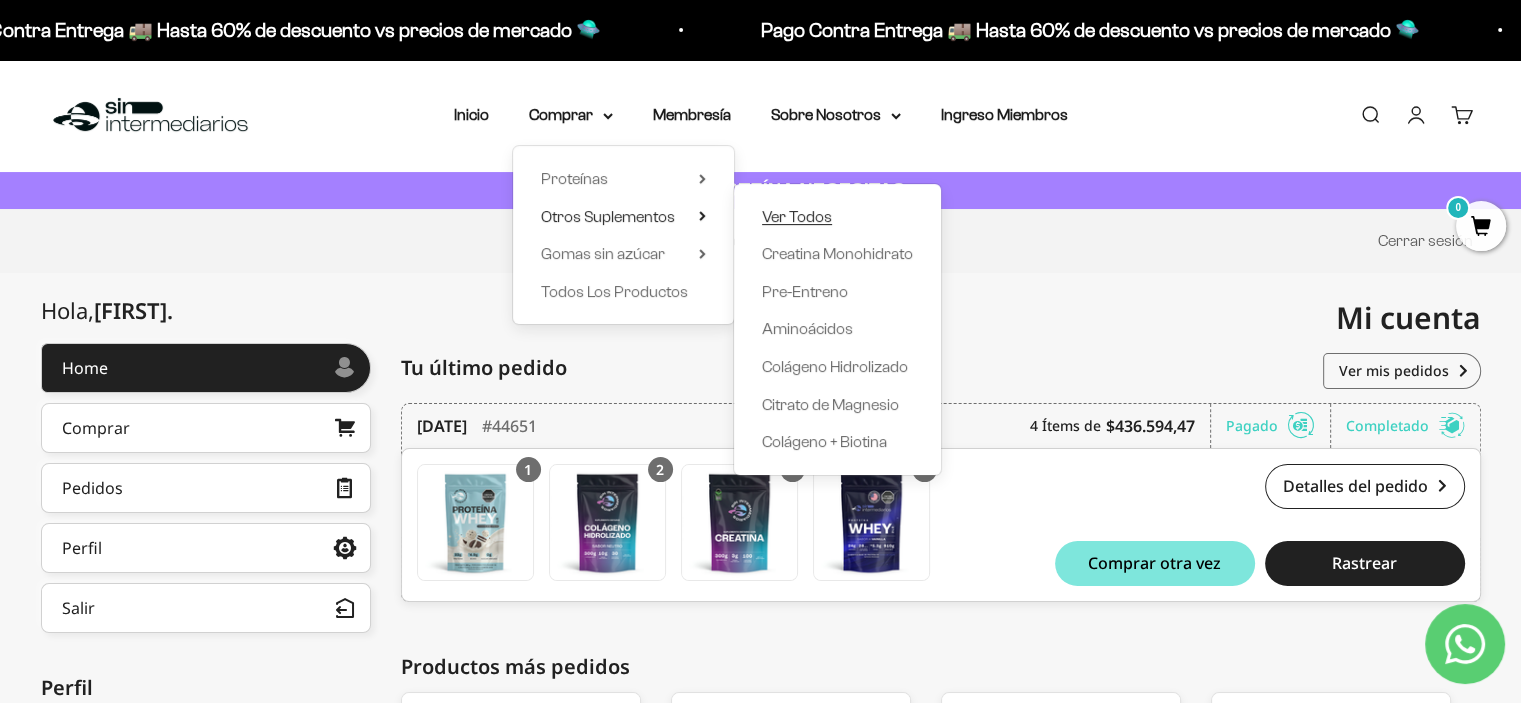 click on "Ver Todos" at bounding box center [797, 216] 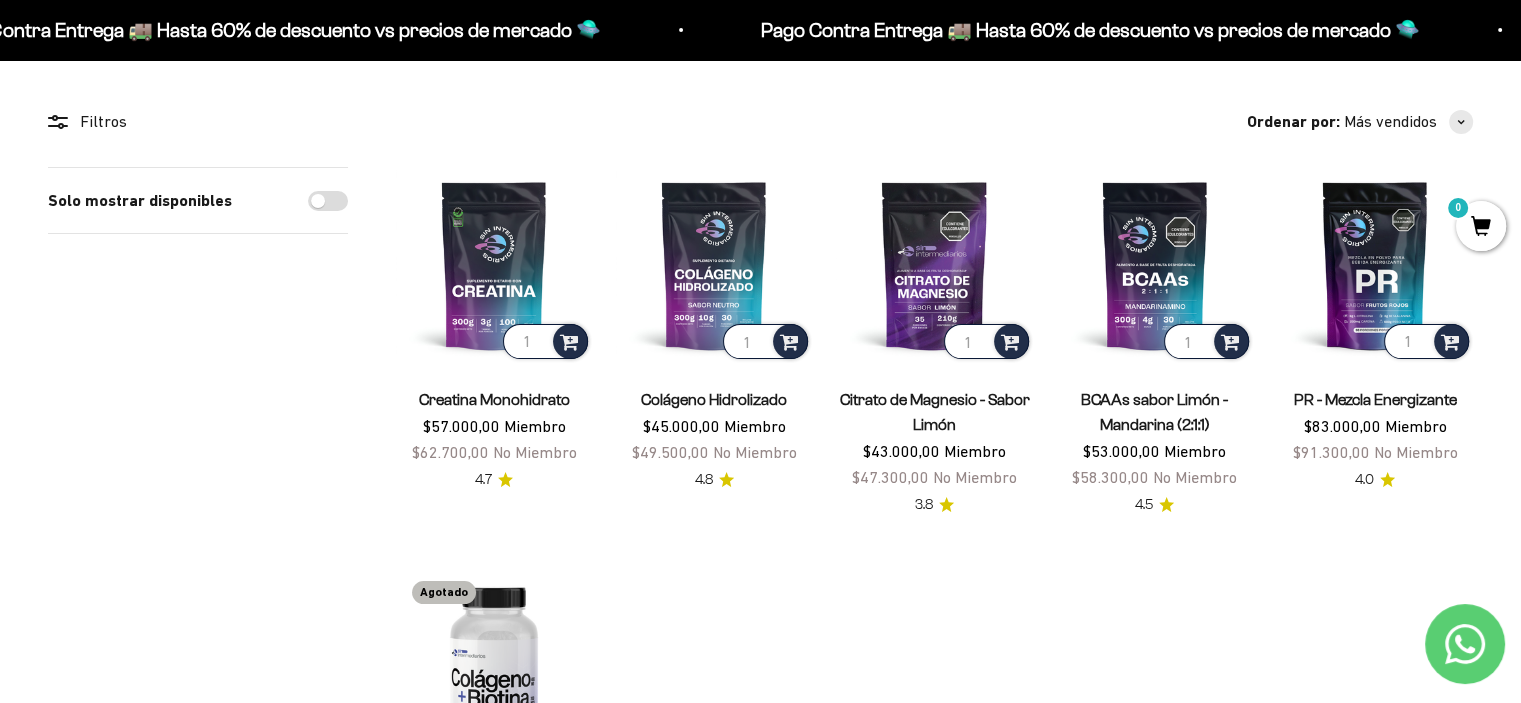 scroll, scrollTop: 148, scrollLeft: 0, axis: vertical 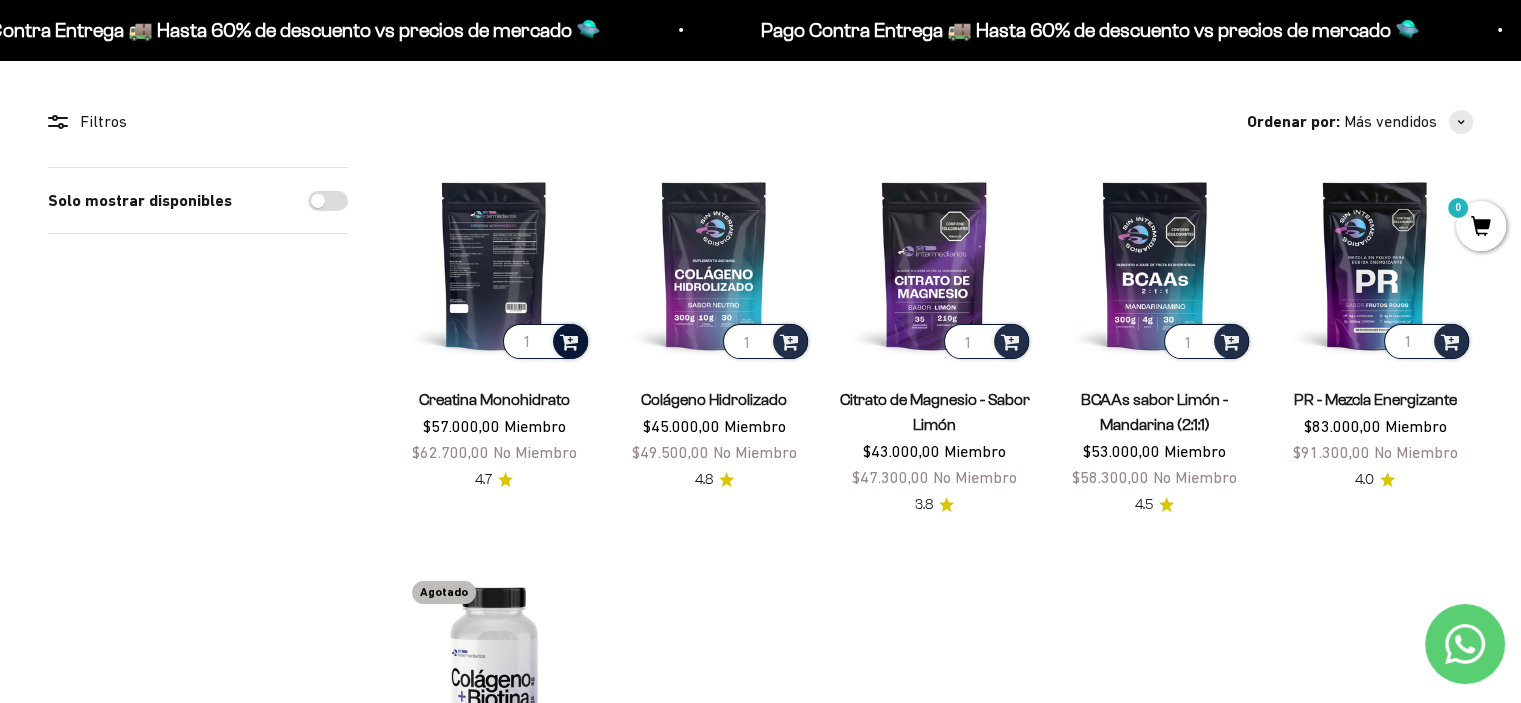 click at bounding box center (569, 340) 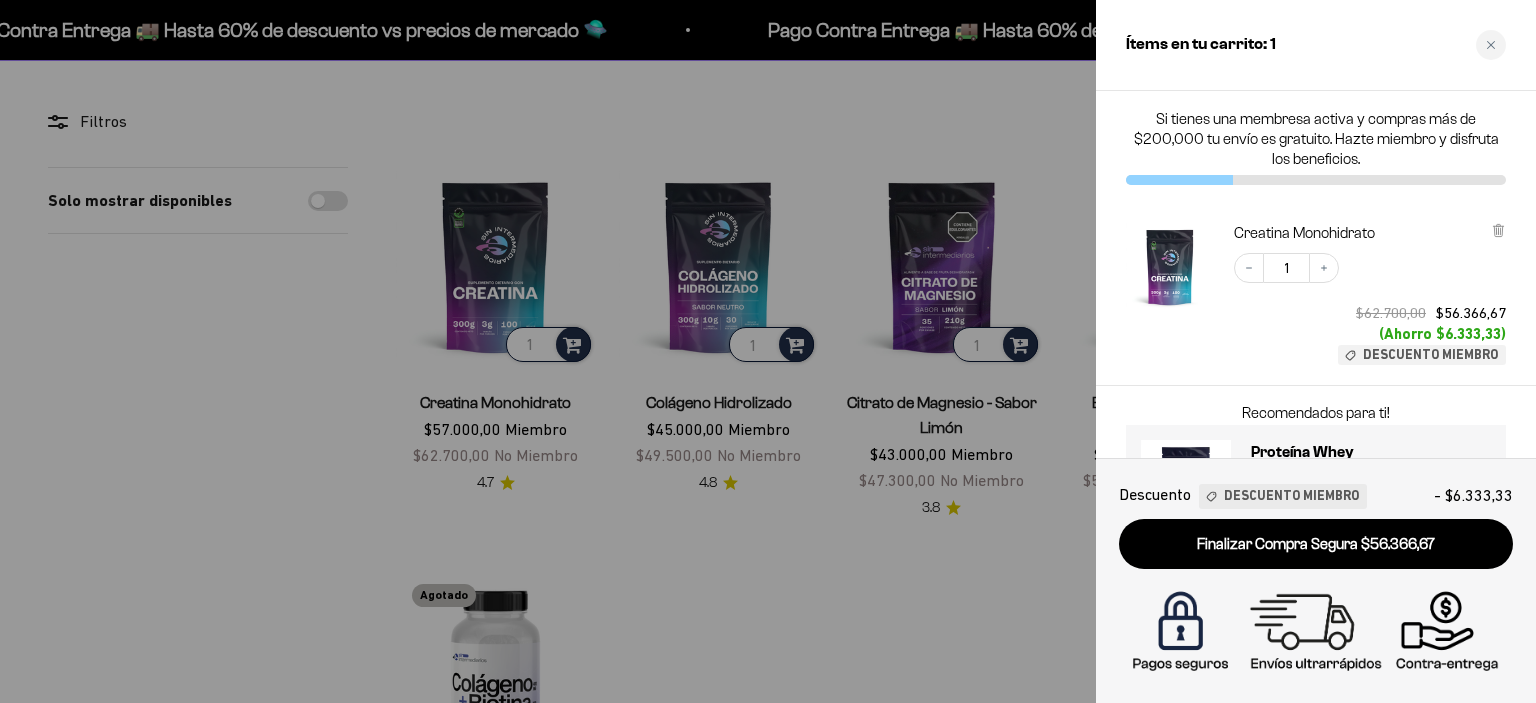 click at bounding box center (768, 351) 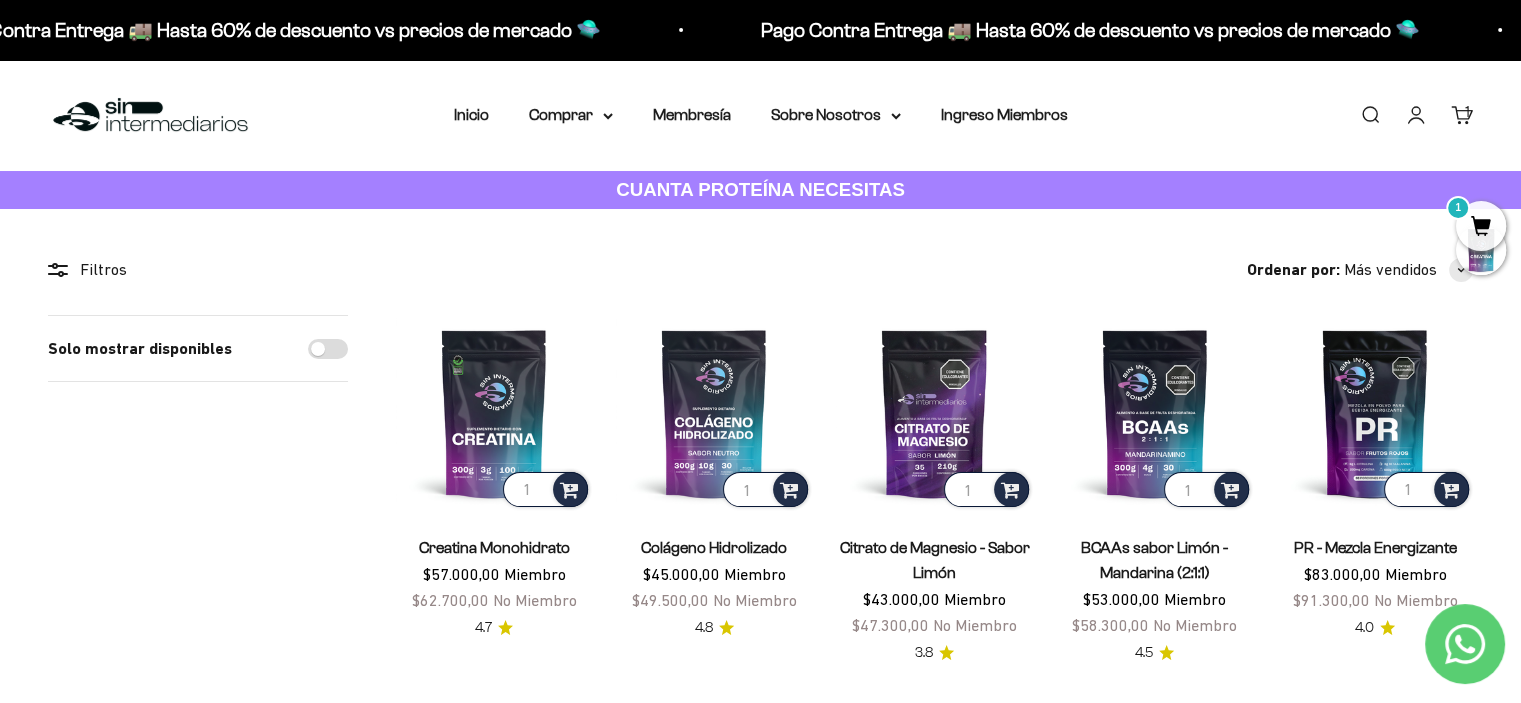 scroll, scrollTop: 4, scrollLeft: 0, axis: vertical 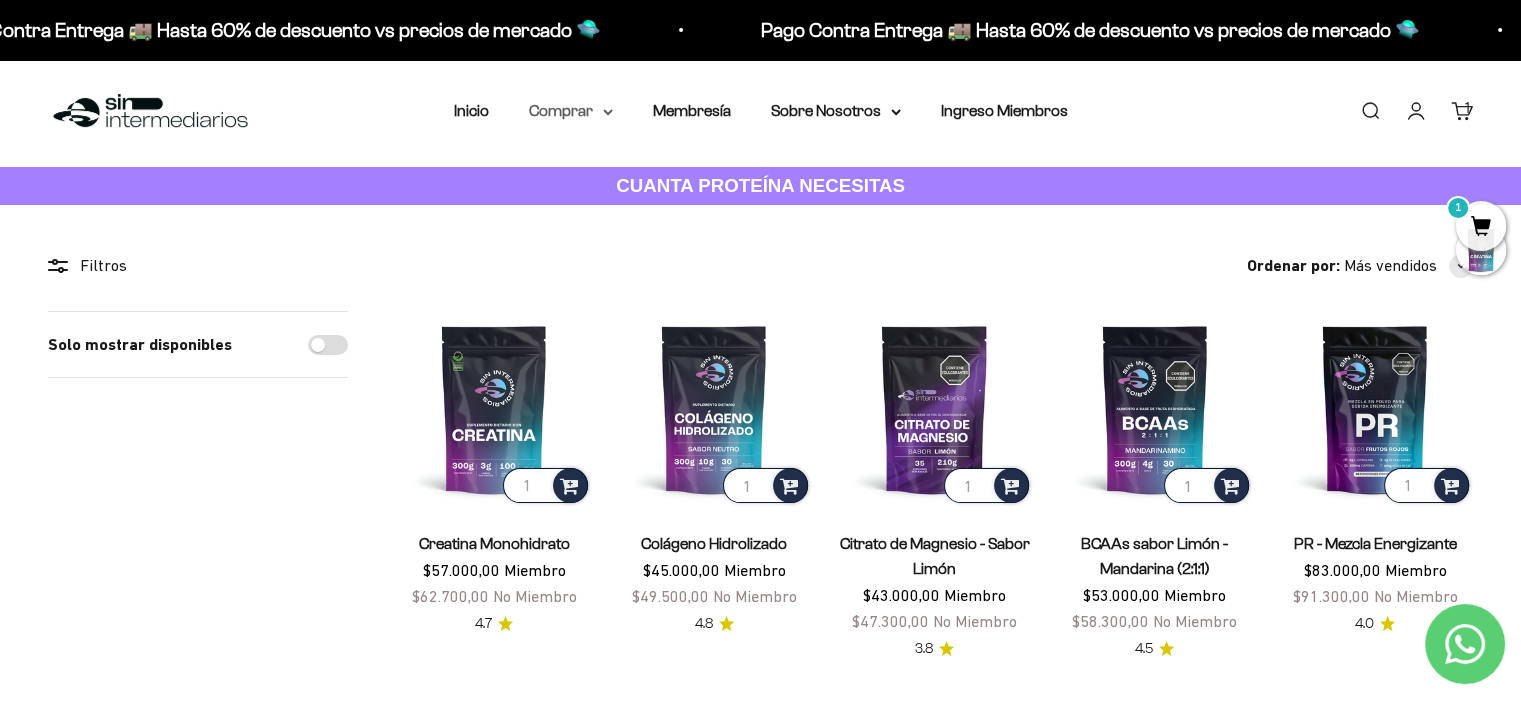 click on "Comprar" at bounding box center (571, 111) 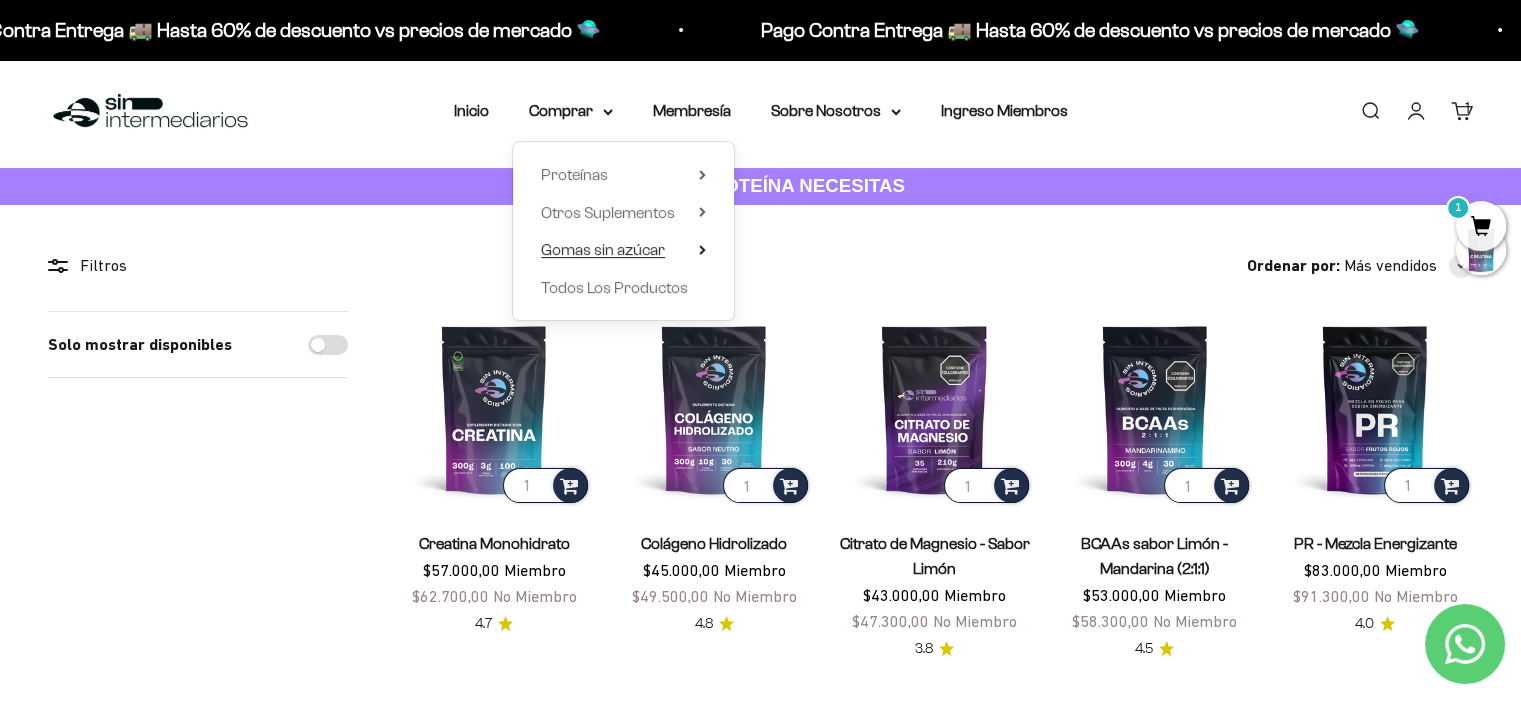 click on "Gomas sin azúcar" at bounding box center (603, 250) 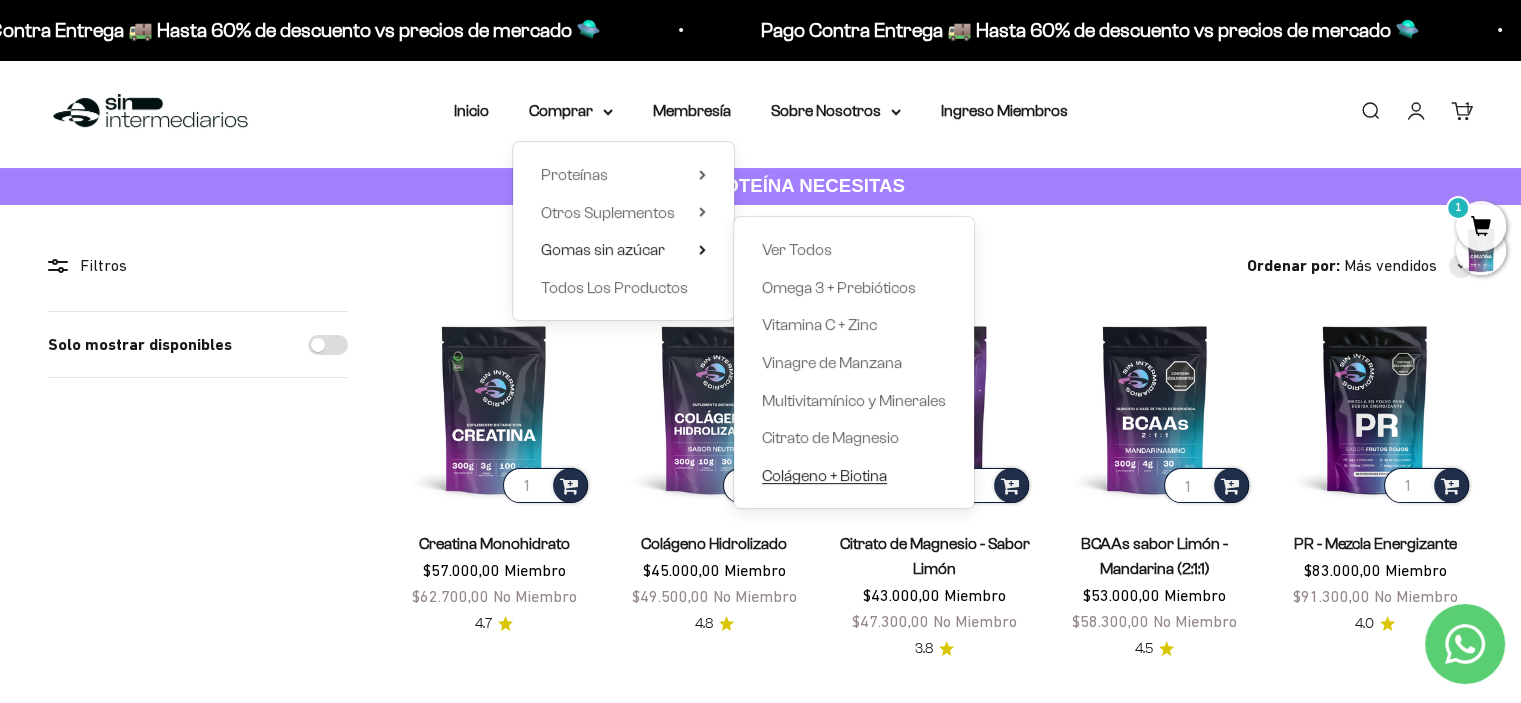 click on "Colágeno + Biotina" at bounding box center (824, 475) 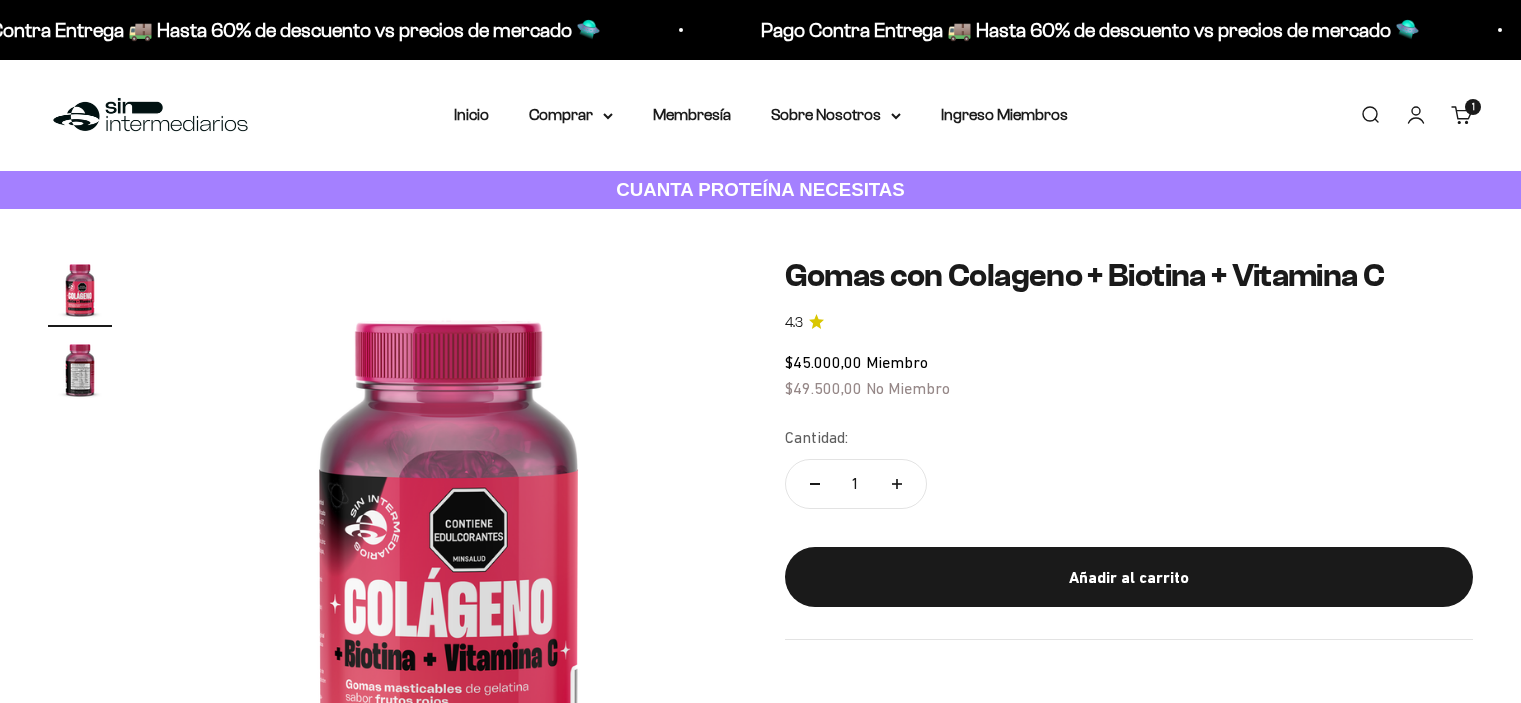 scroll, scrollTop: 0, scrollLeft: 0, axis: both 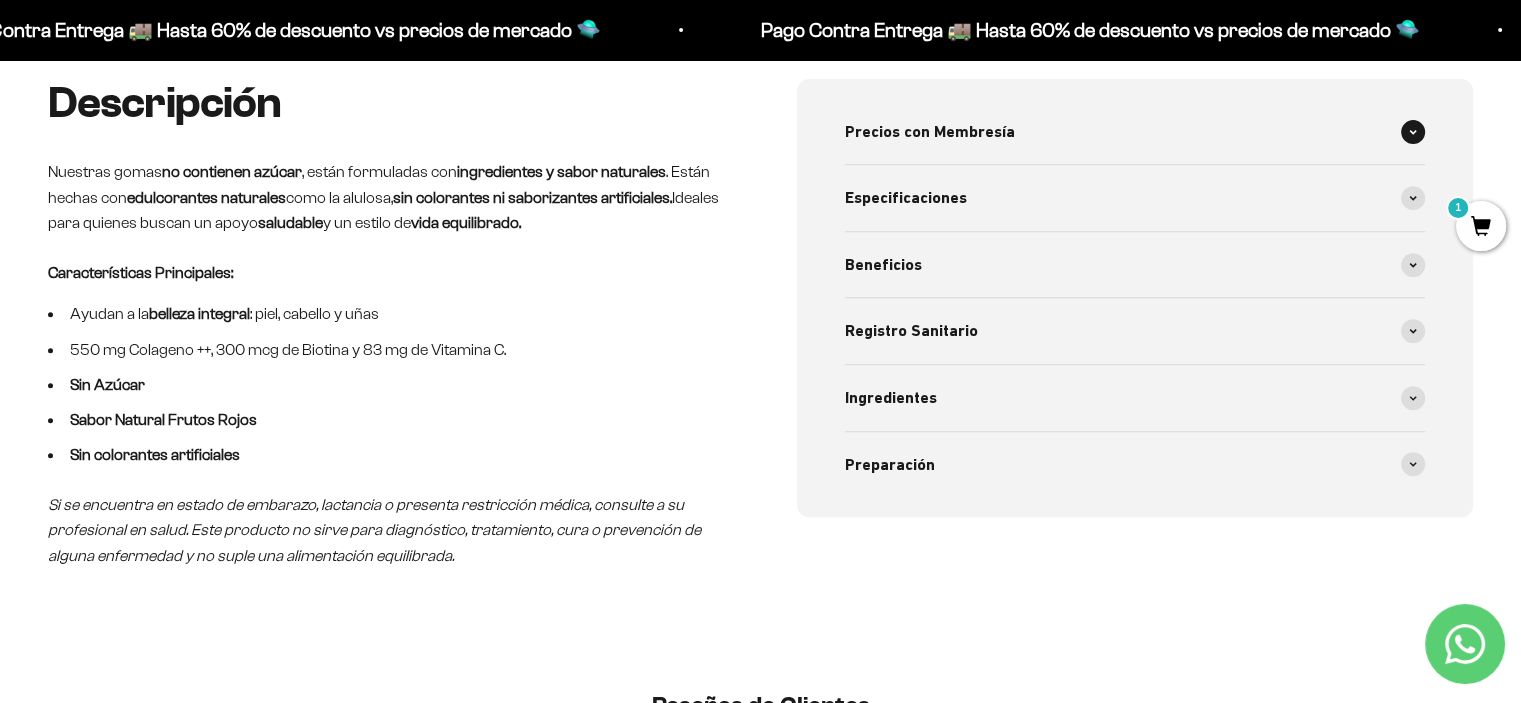 click 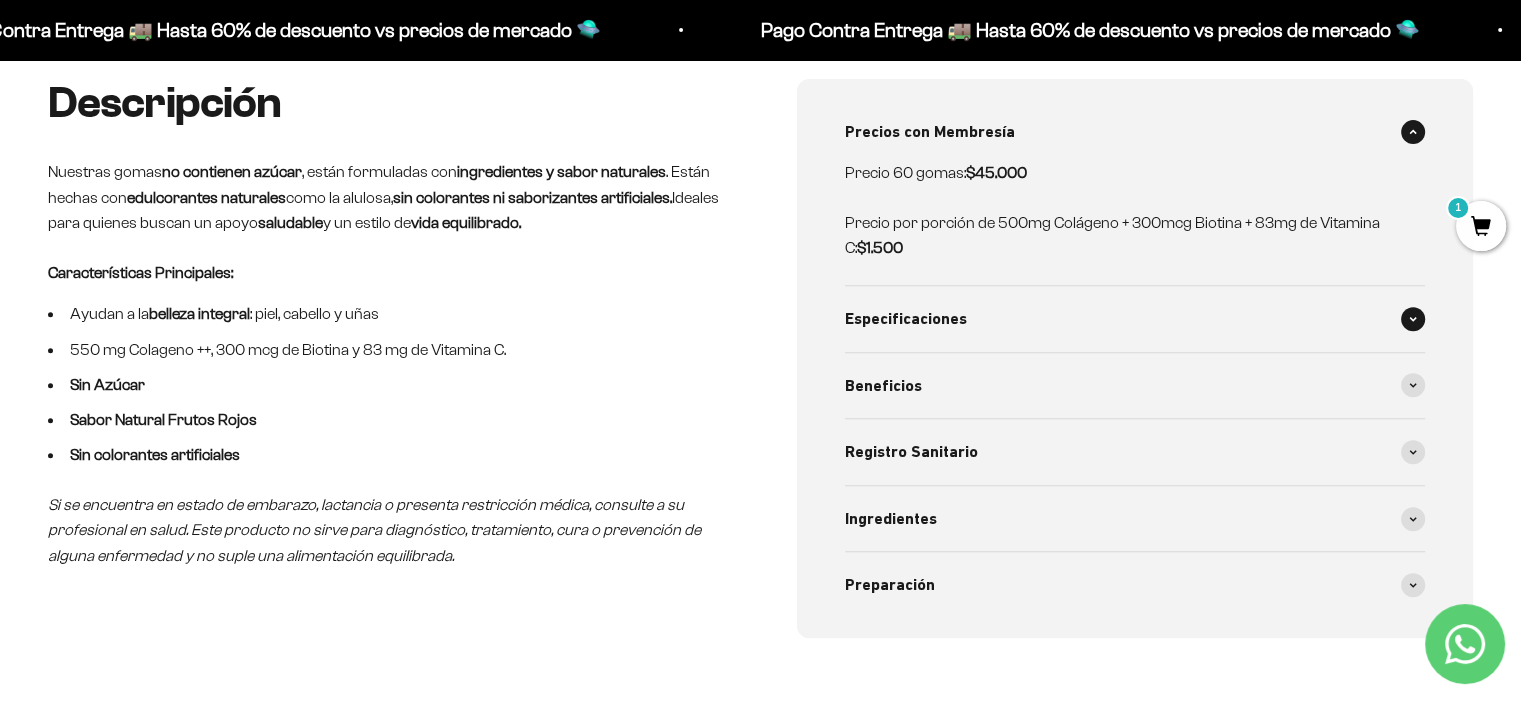 click at bounding box center (1413, 319) 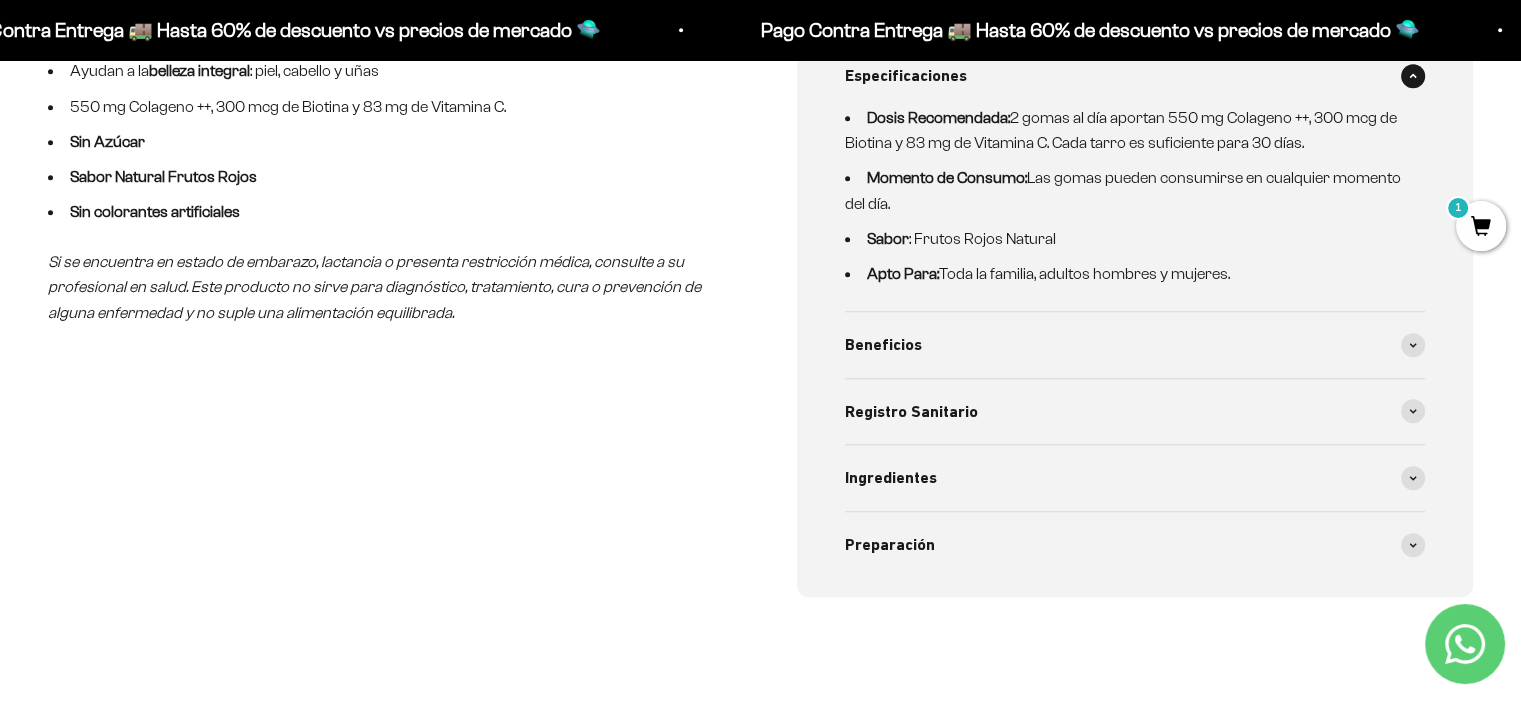scroll, scrollTop: 1047, scrollLeft: 0, axis: vertical 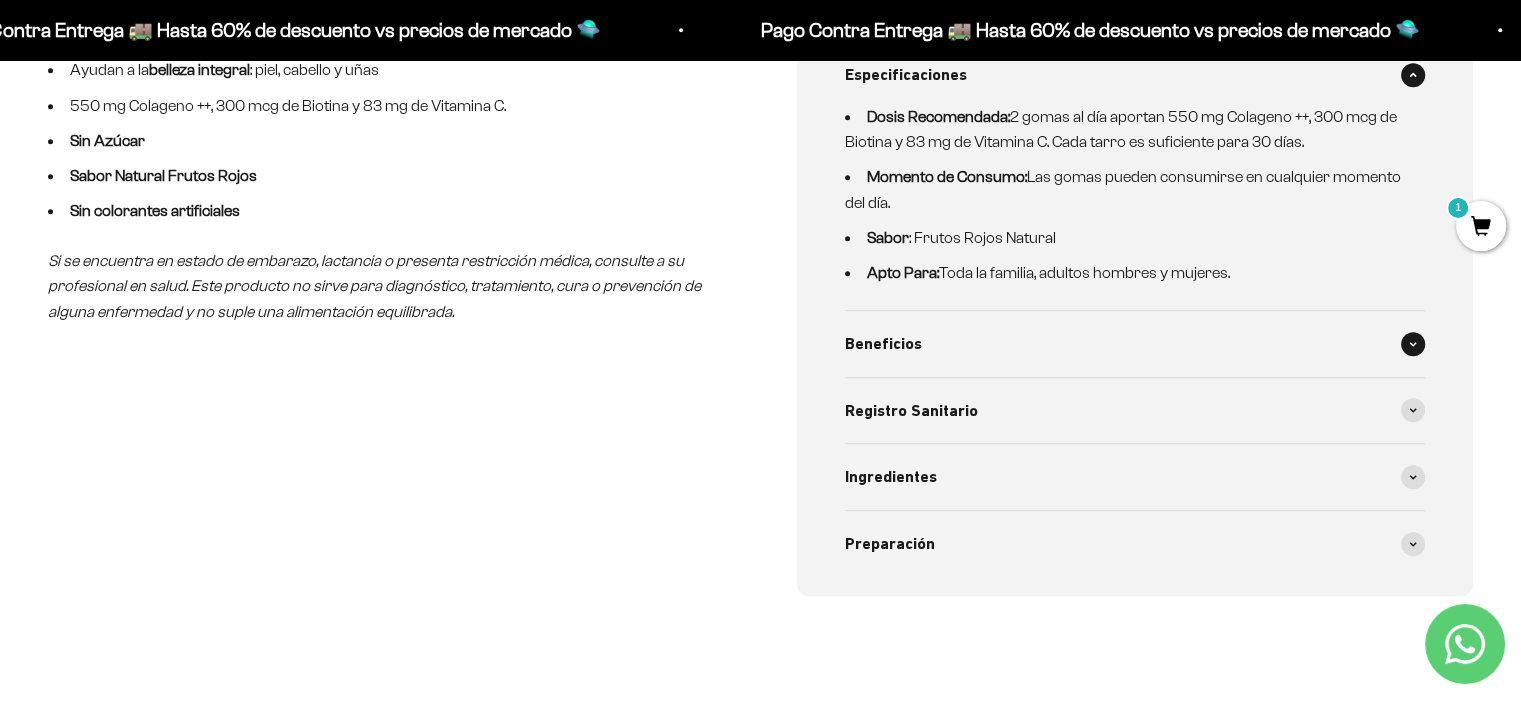 click at bounding box center [1413, 344] 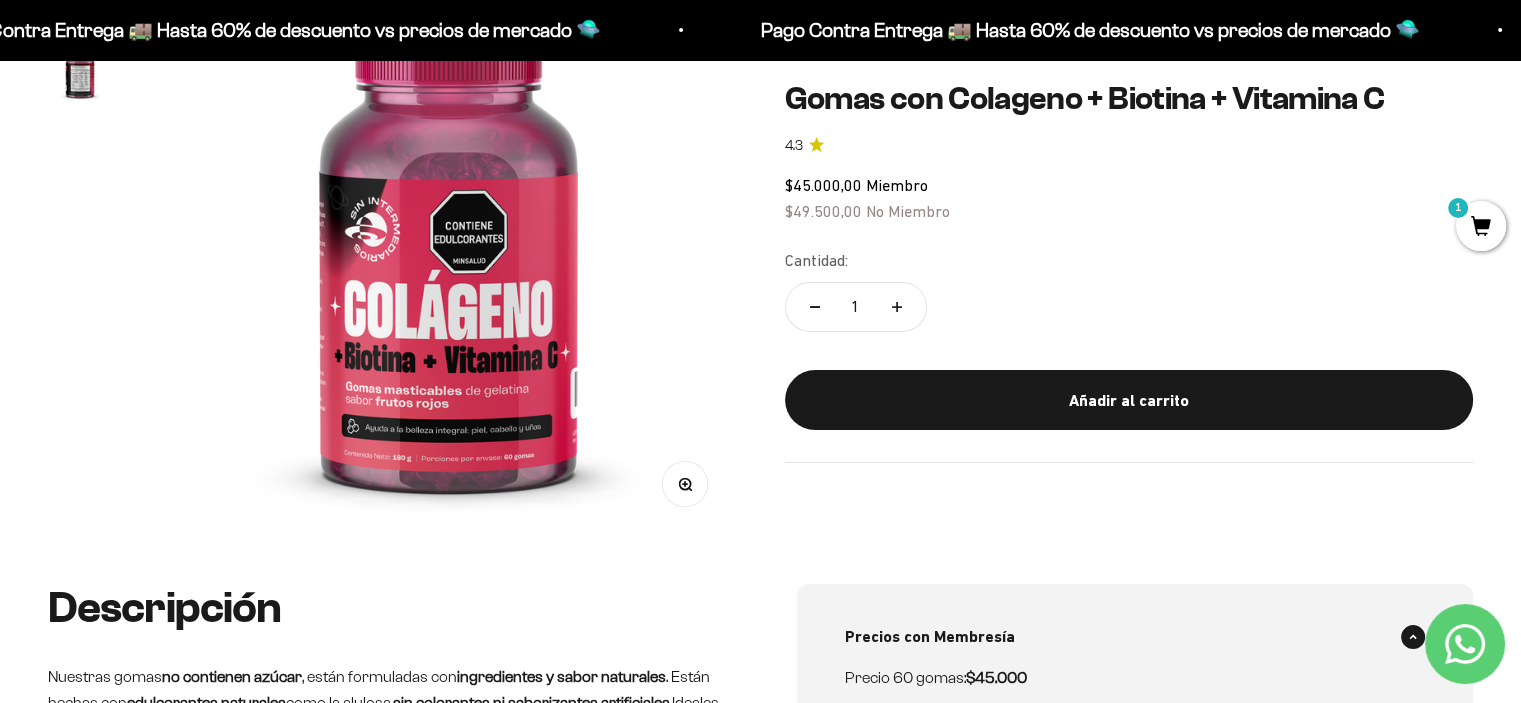scroll, scrollTop: 296, scrollLeft: 0, axis: vertical 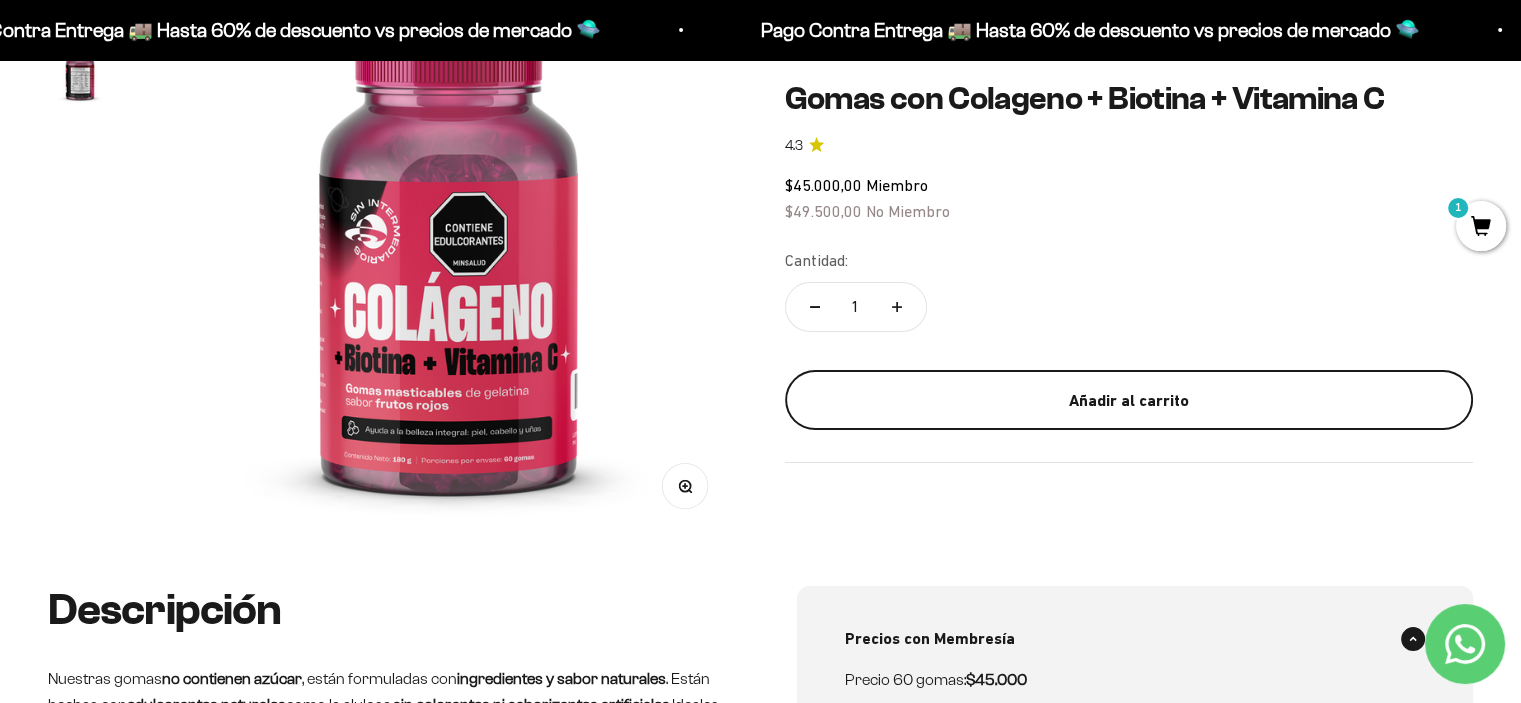 click on "Añadir al carrito" at bounding box center (1129, 400) 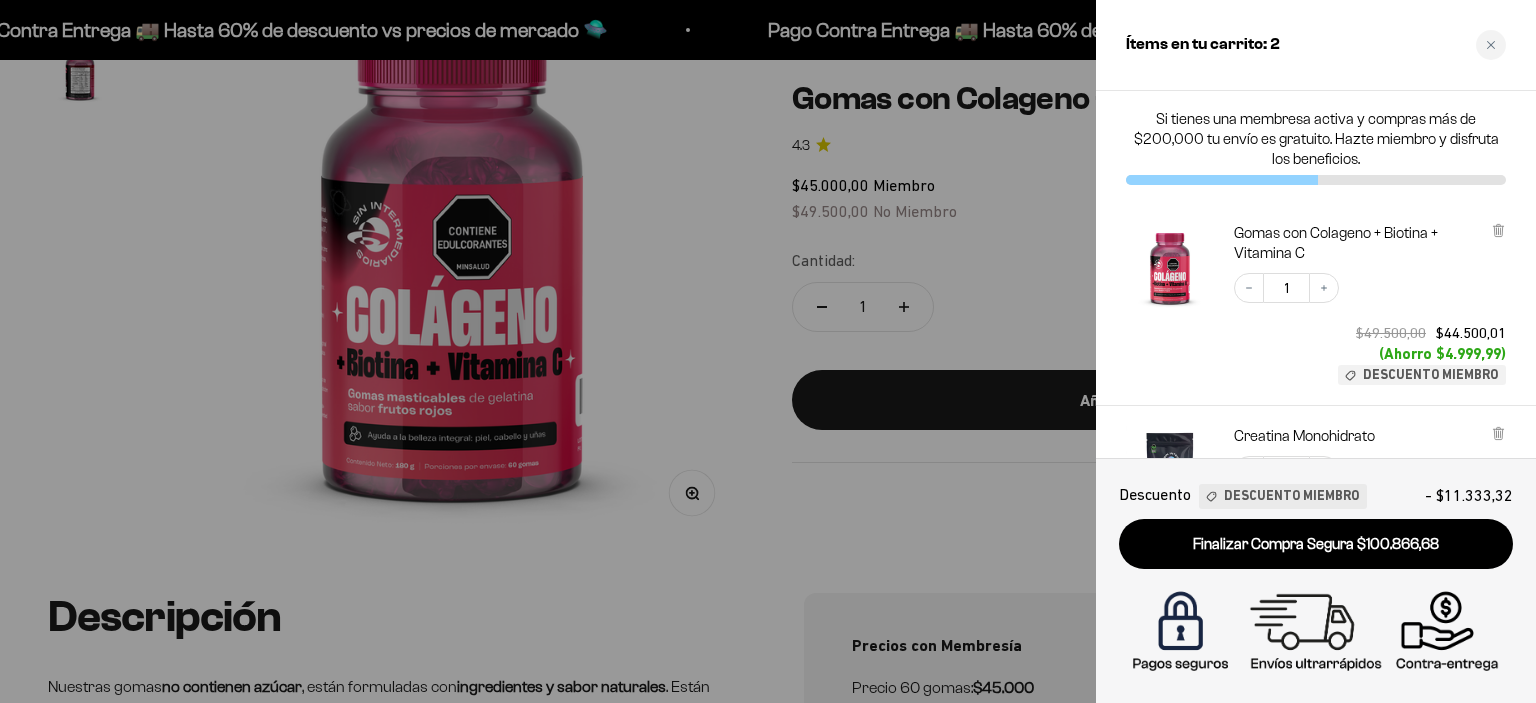click at bounding box center (768, 351) 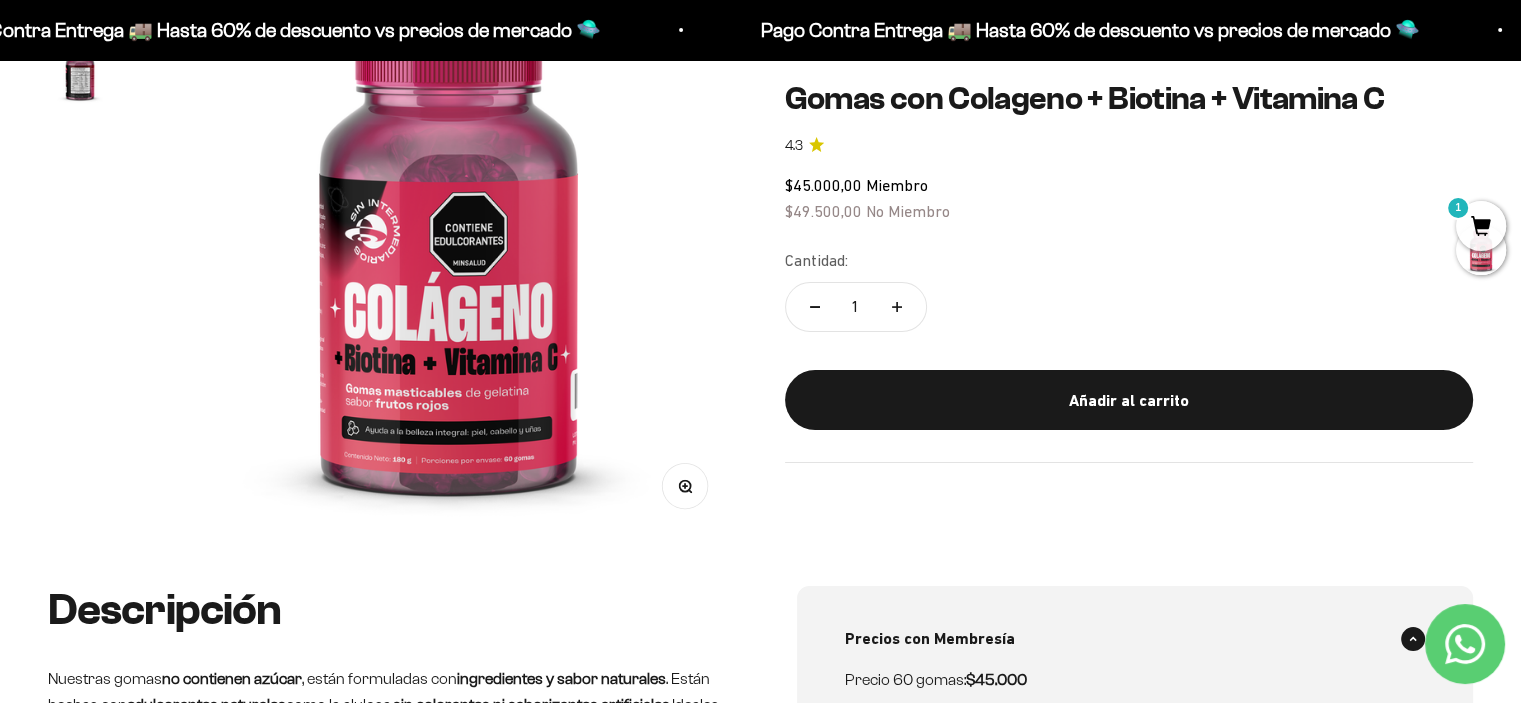 scroll, scrollTop: 0, scrollLeft: 0, axis: both 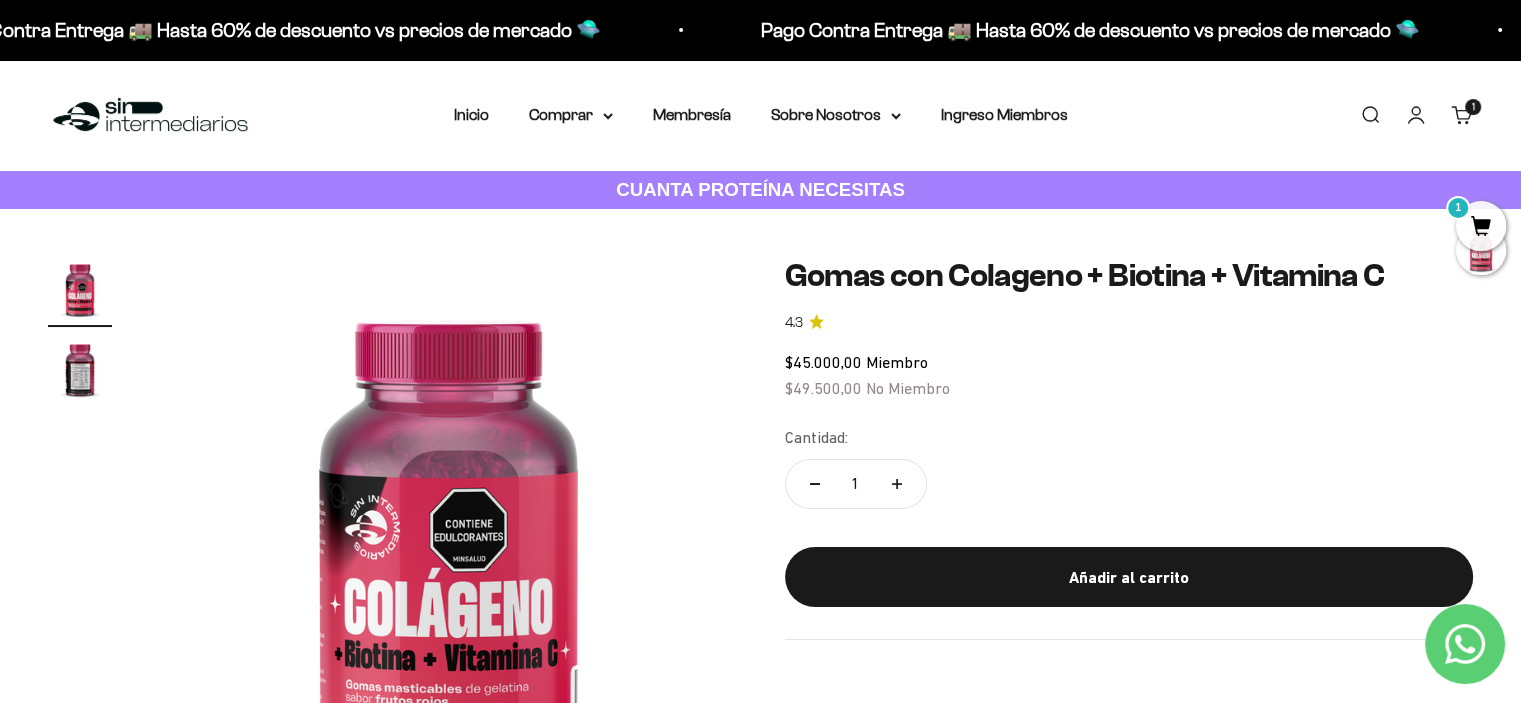click on "Menú
Buscar
Inicio
Comprar
Proteínas
Ver Todos
Whey
Iso Vegan Pancakes Pre-Entreno 1" at bounding box center (760, 115) 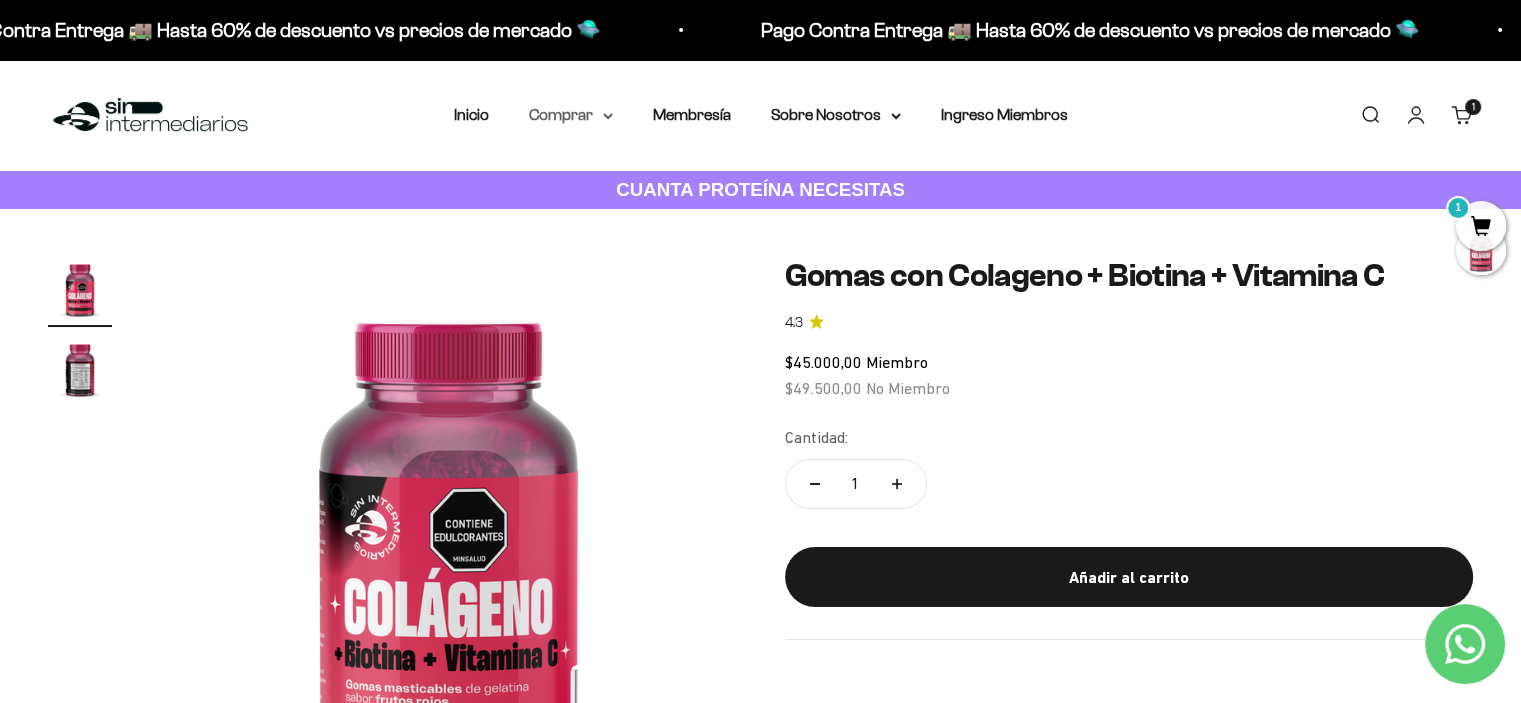 click on "Comprar" at bounding box center [571, 115] 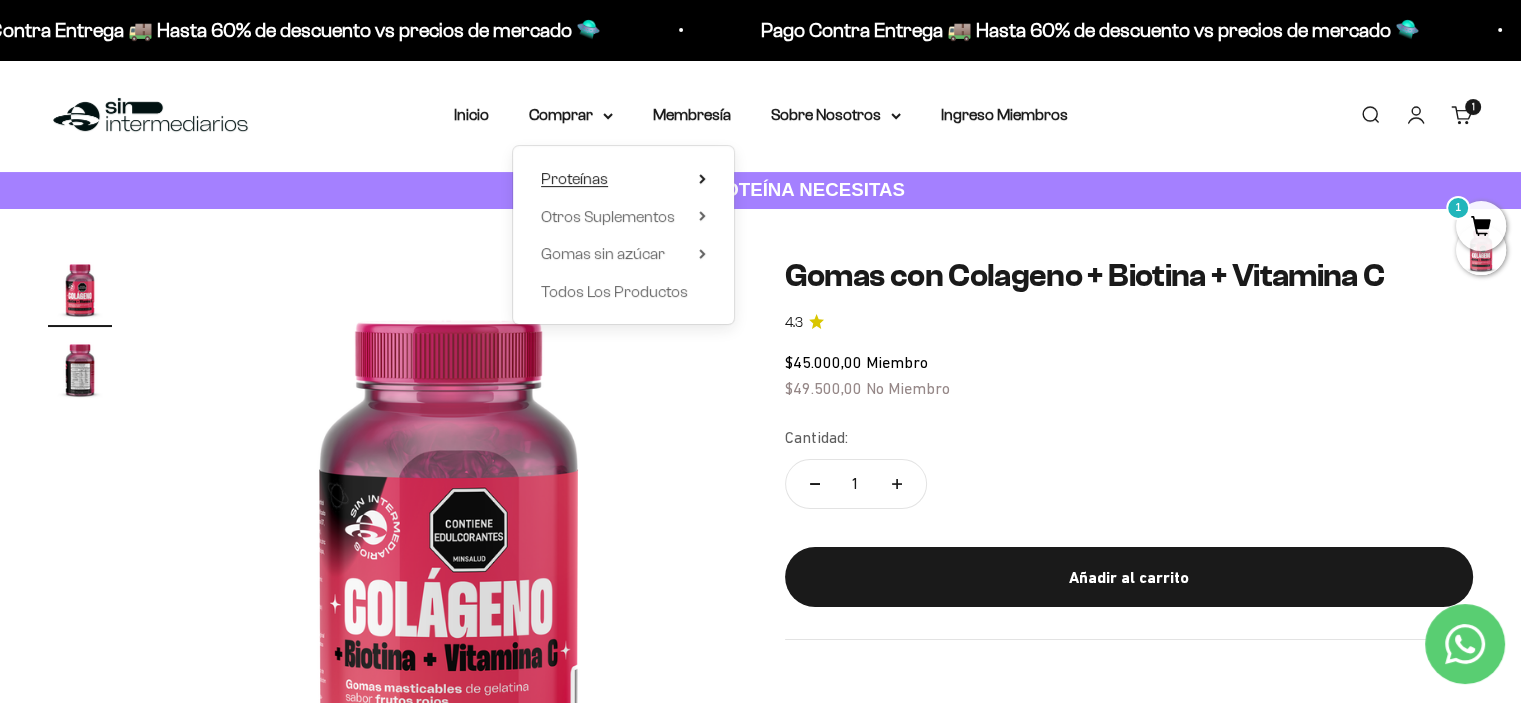 click on "Proteínas" at bounding box center (623, 179) 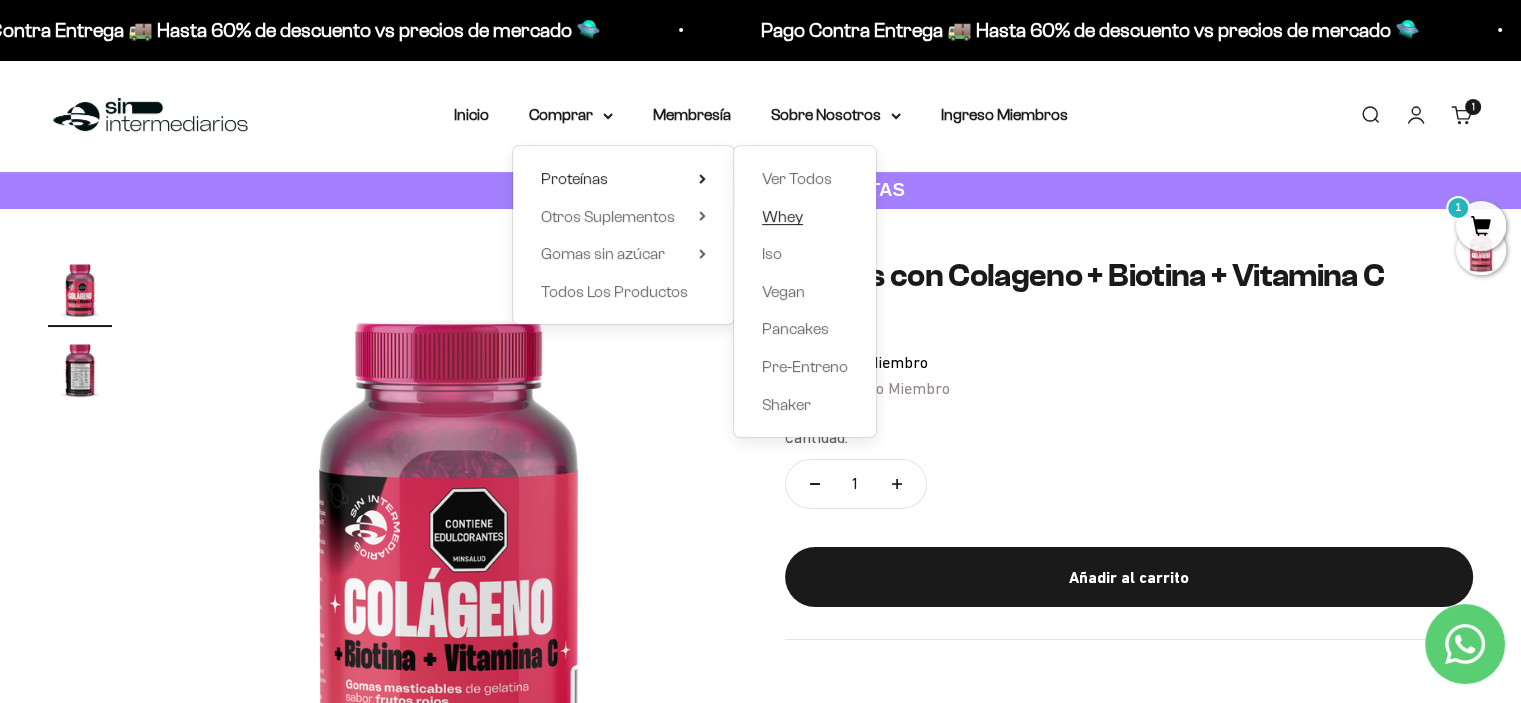 click on "Whey" at bounding box center (782, 216) 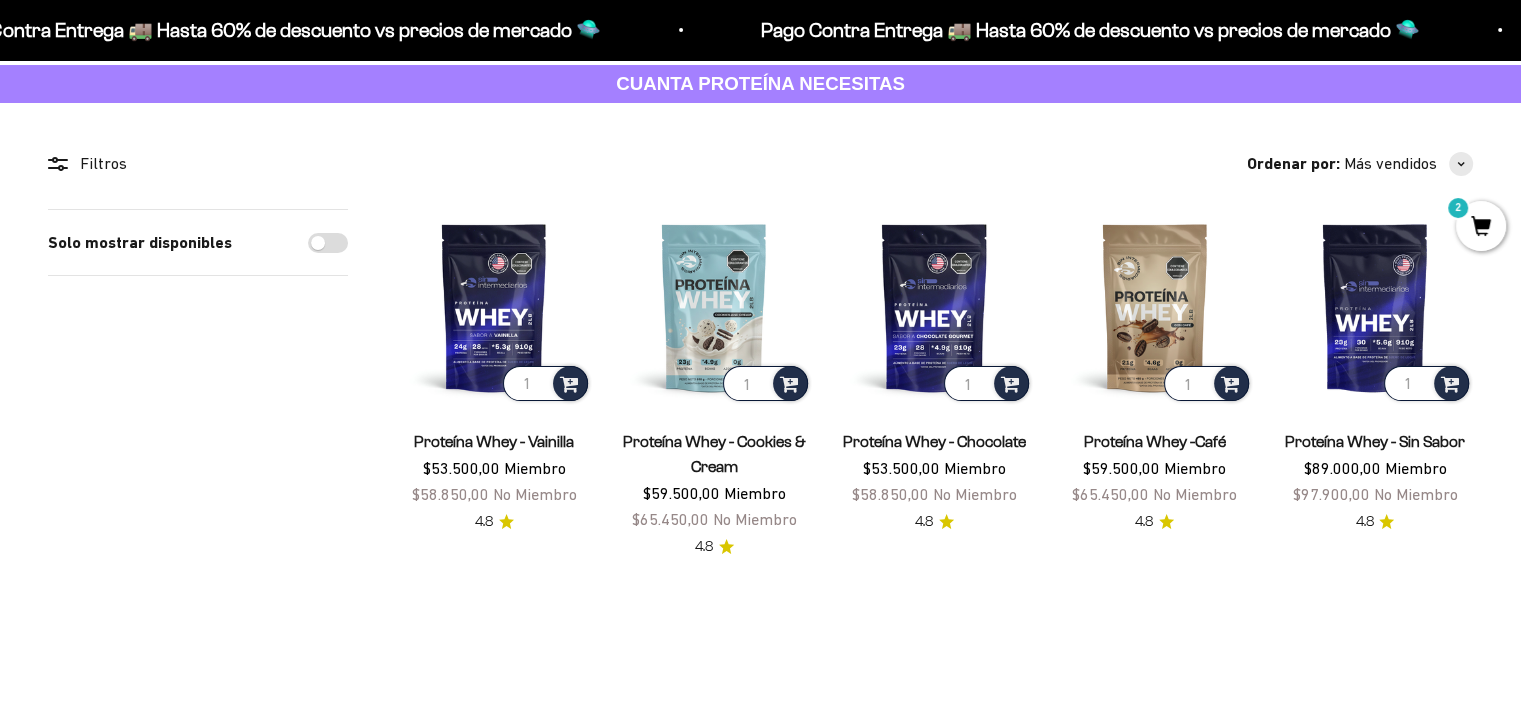scroll, scrollTop: 108, scrollLeft: 0, axis: vertical 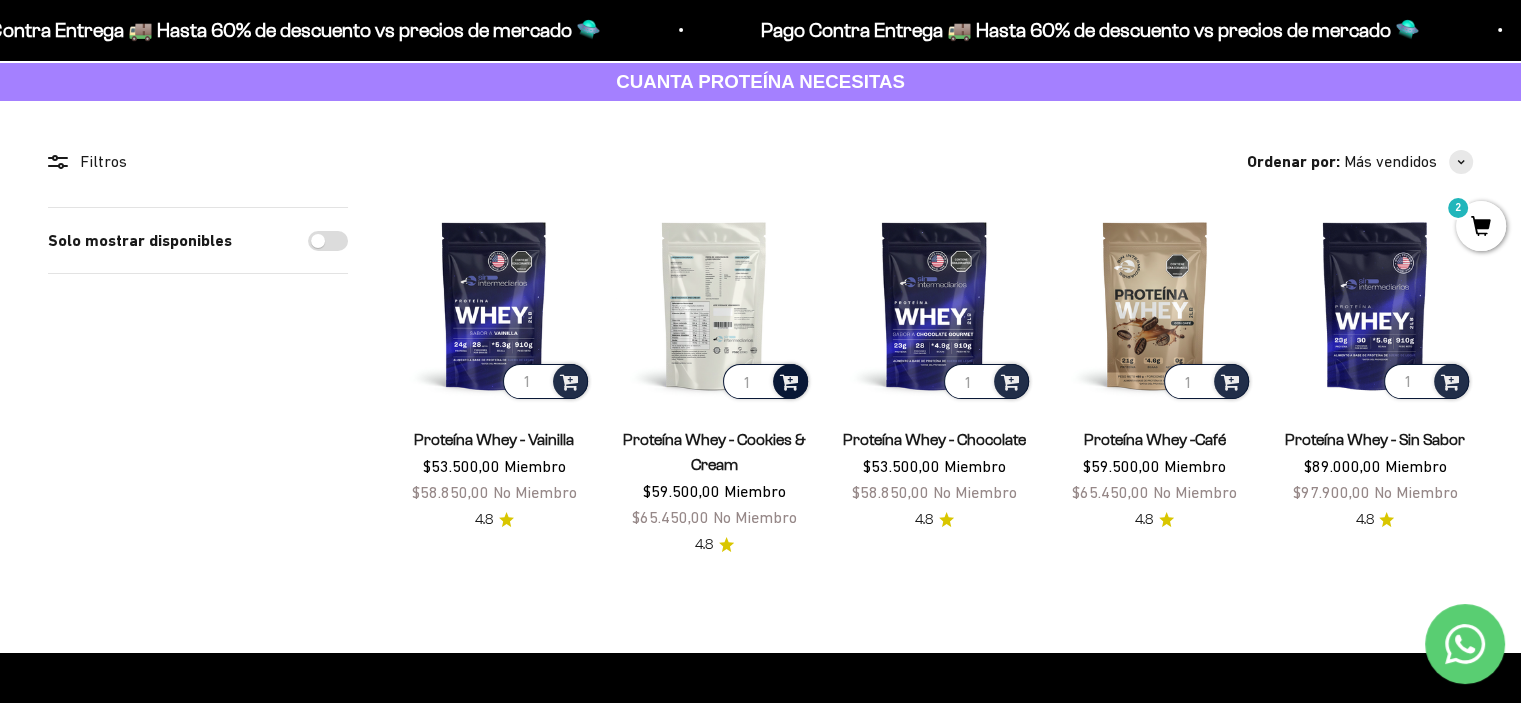 click at bounding box center [789, 380] 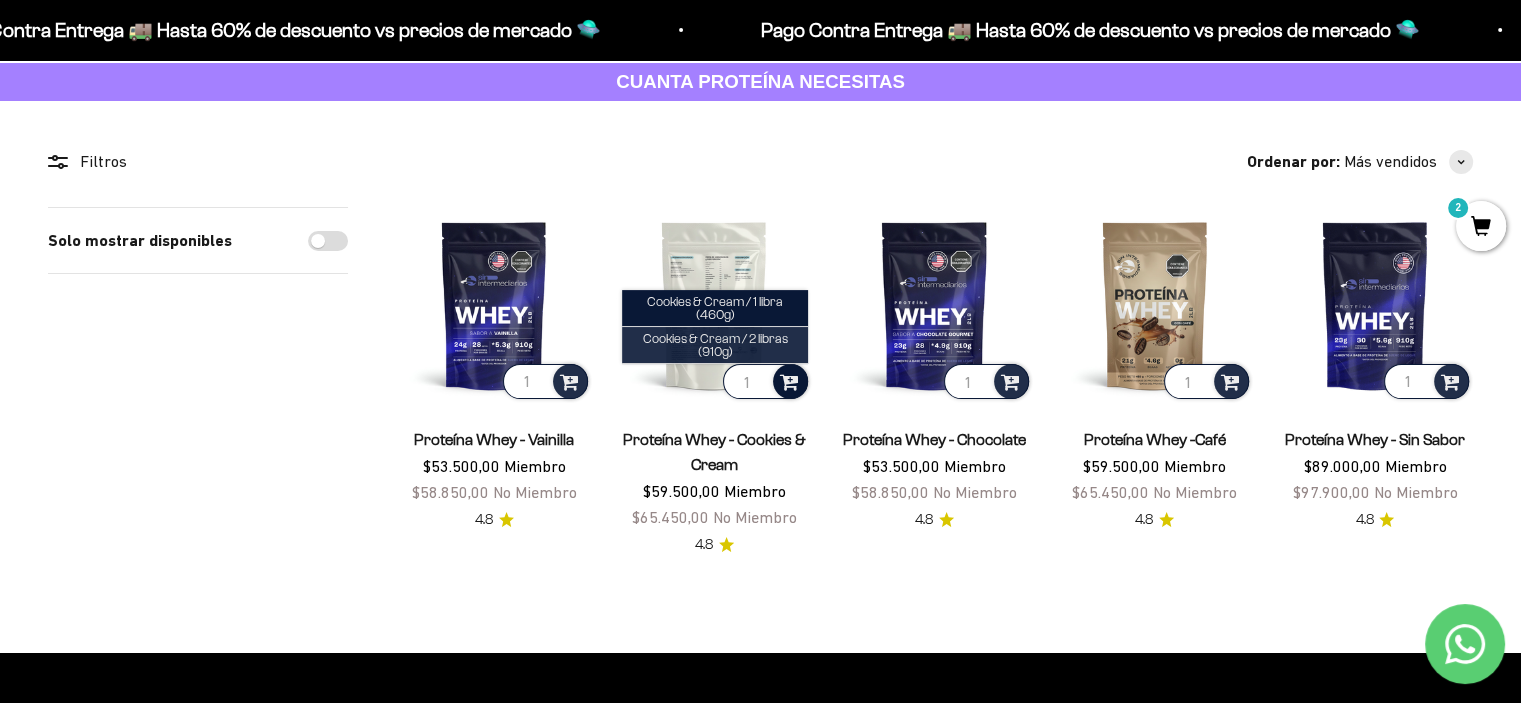 click on "Cookies & Cream / 2 libras (910g)" at bounding box center [715, 345] 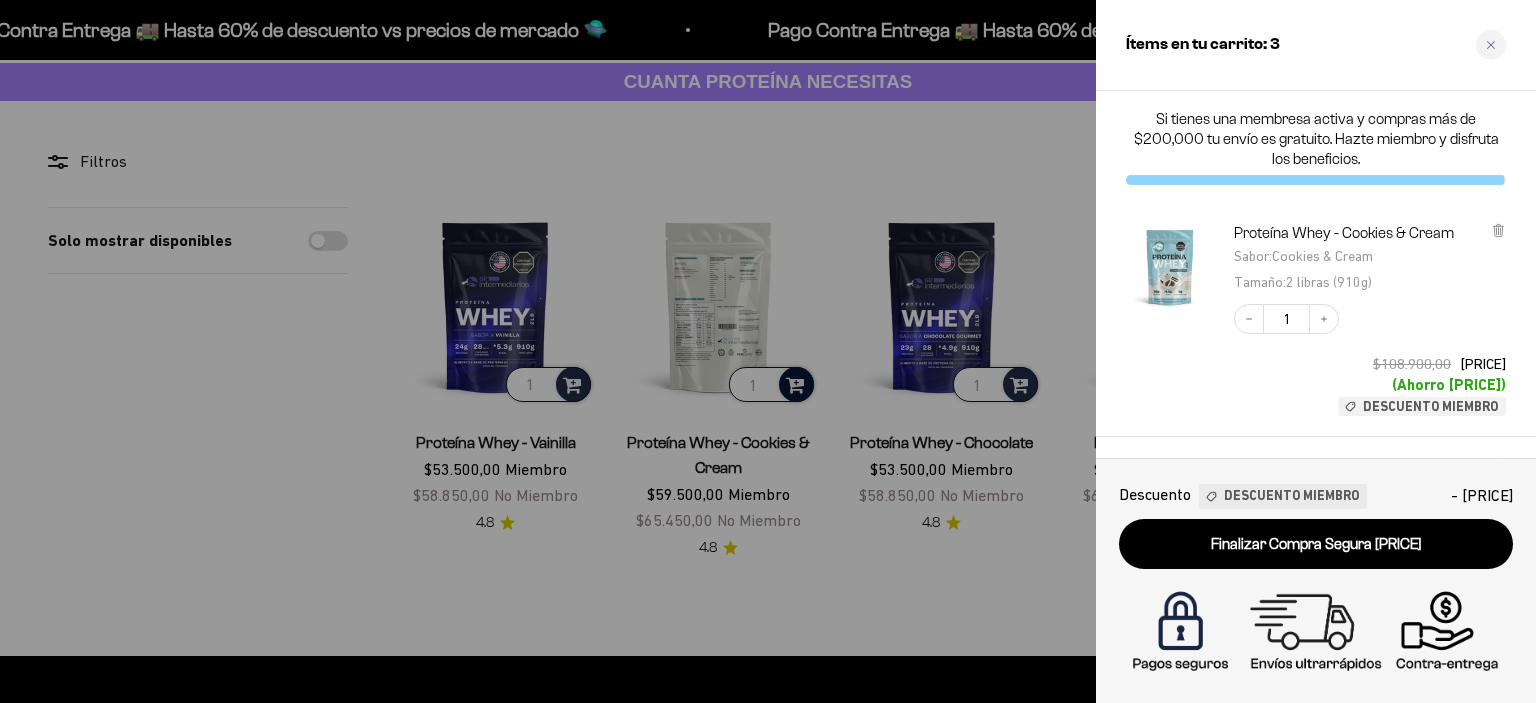 click at bounding box center [768, 351] 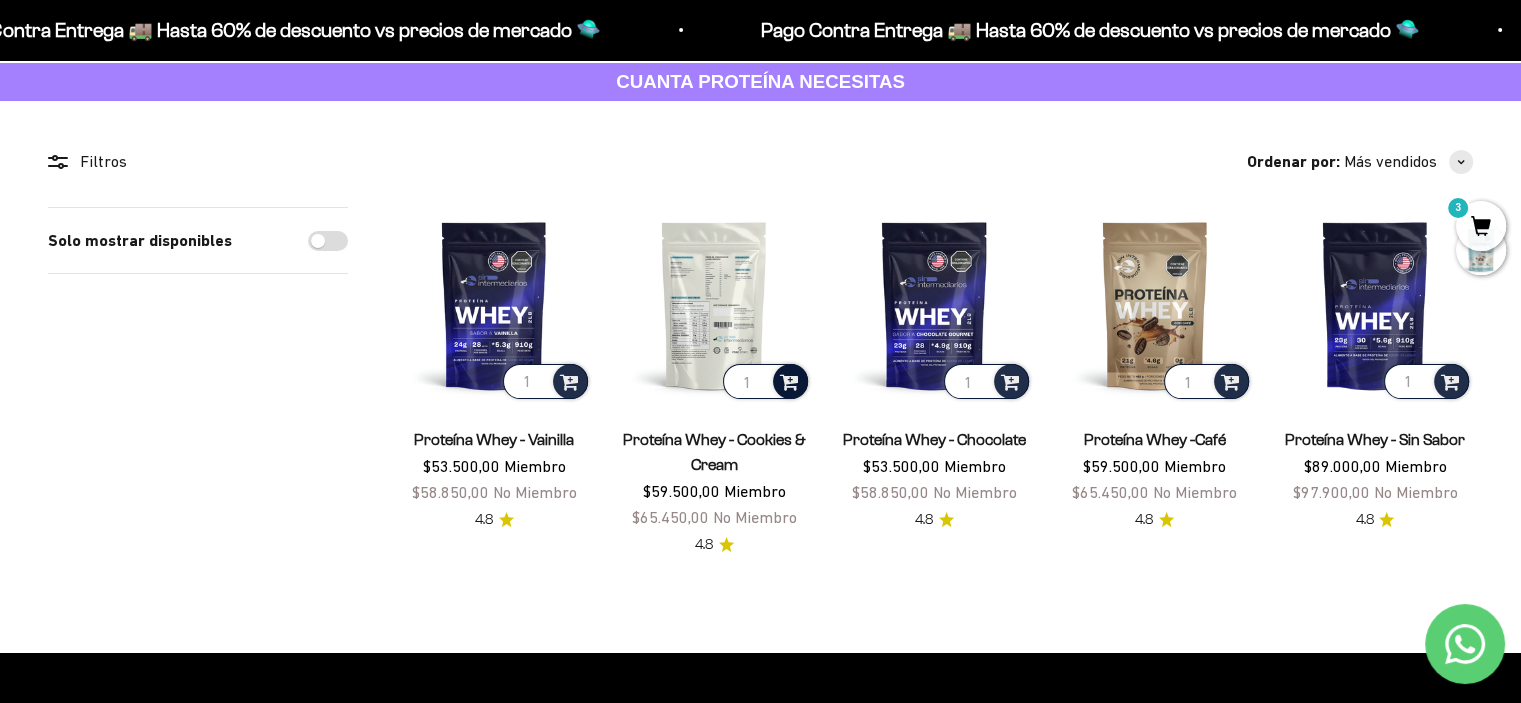 scroll, scrollTop: 0, scrollLeft: 0, axis: both 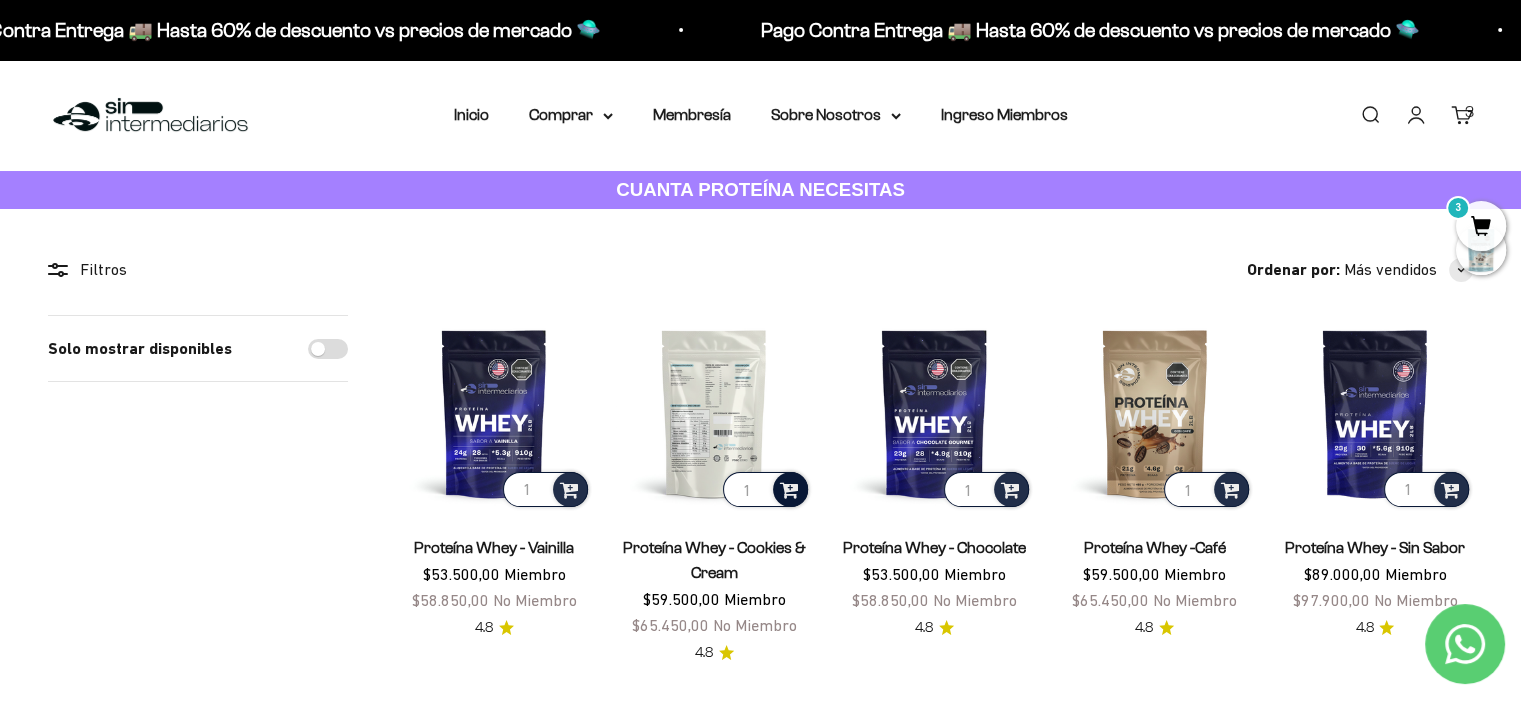 click on "Menú
Buscar
Inicio
Comprar
Proteínas
Ver Todos
Whey
Iso Vegan Pancakes Pre-Entreno 3" at bounding box center [760, 115] 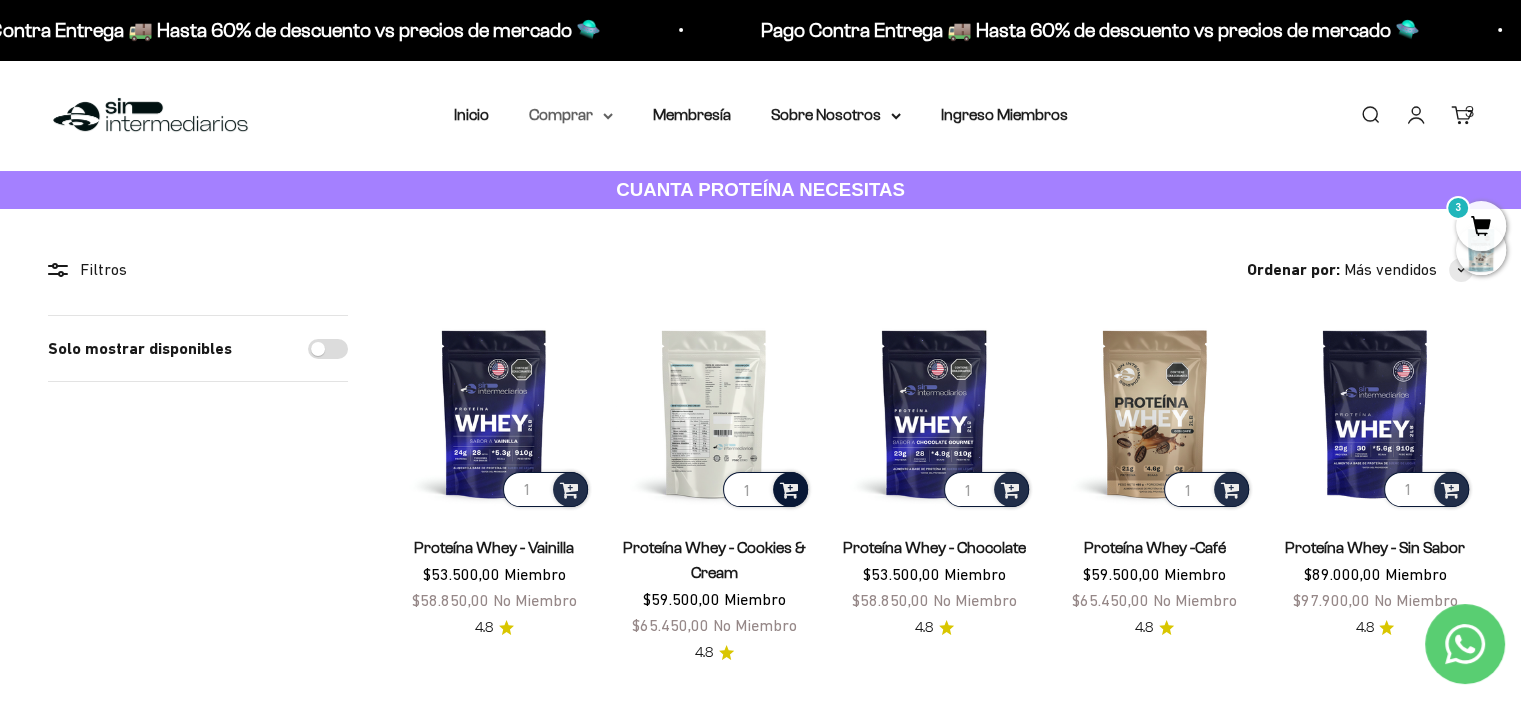 click on "Comprar" at bounding box center [571, 115] 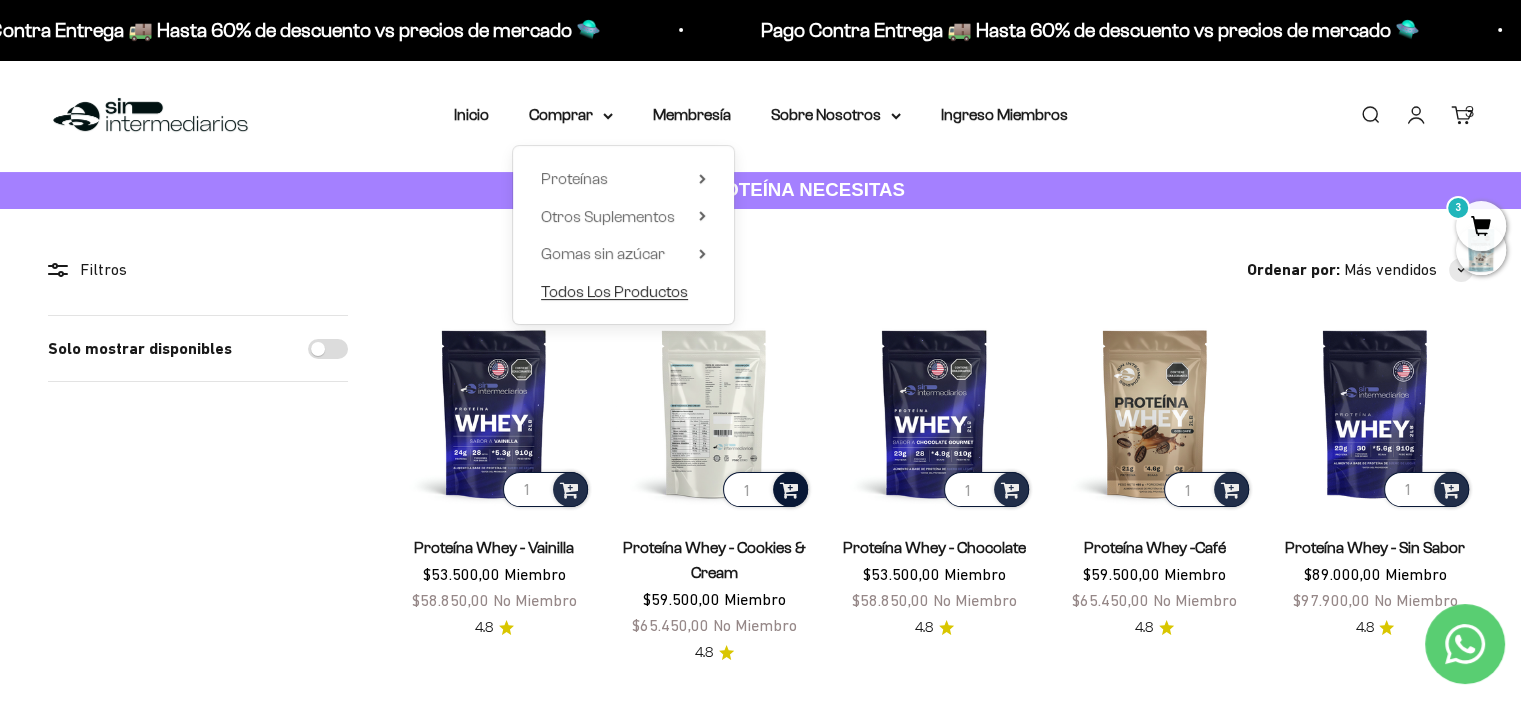 click on "Todos Los Productos" at bounding box center [614, 291] 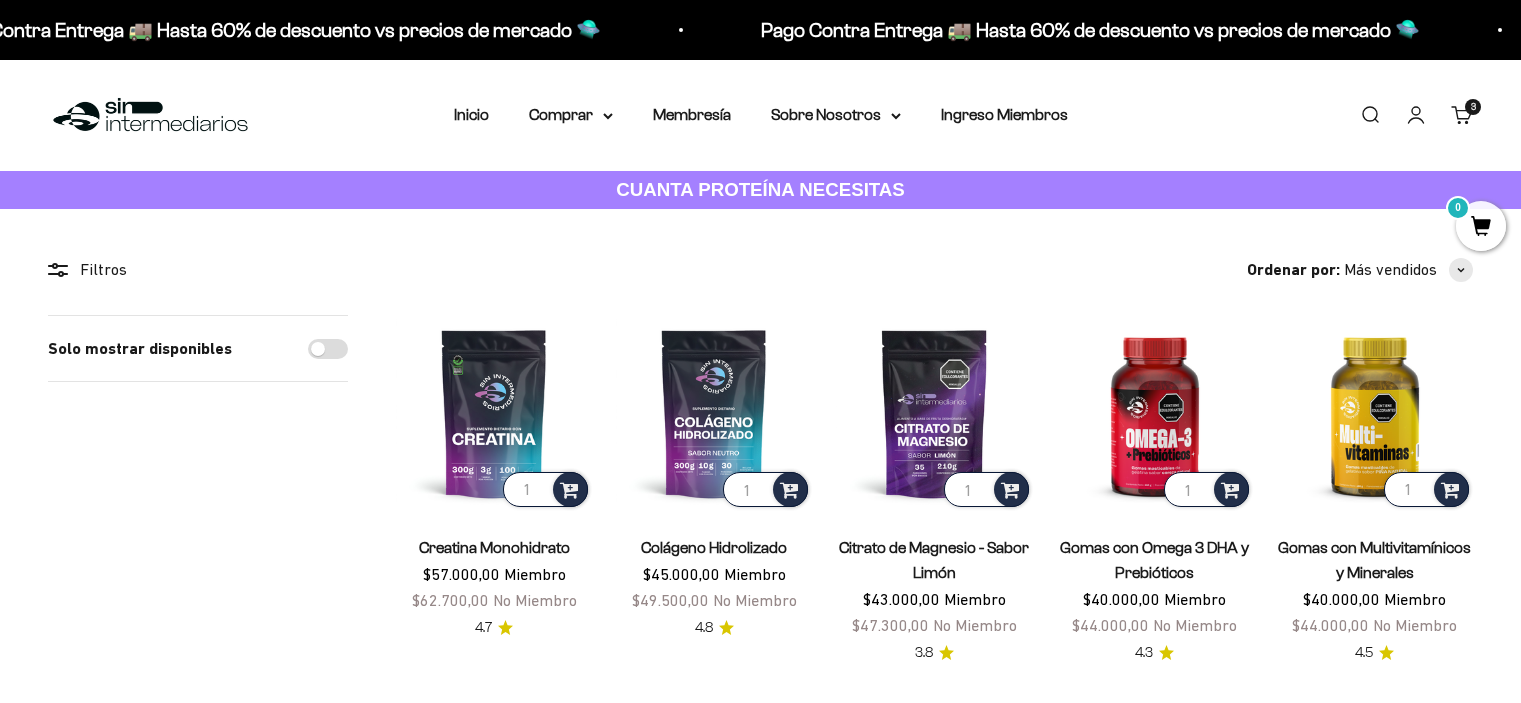 scroll, scrollTop: 0, scrollLeft: 0, axis: both 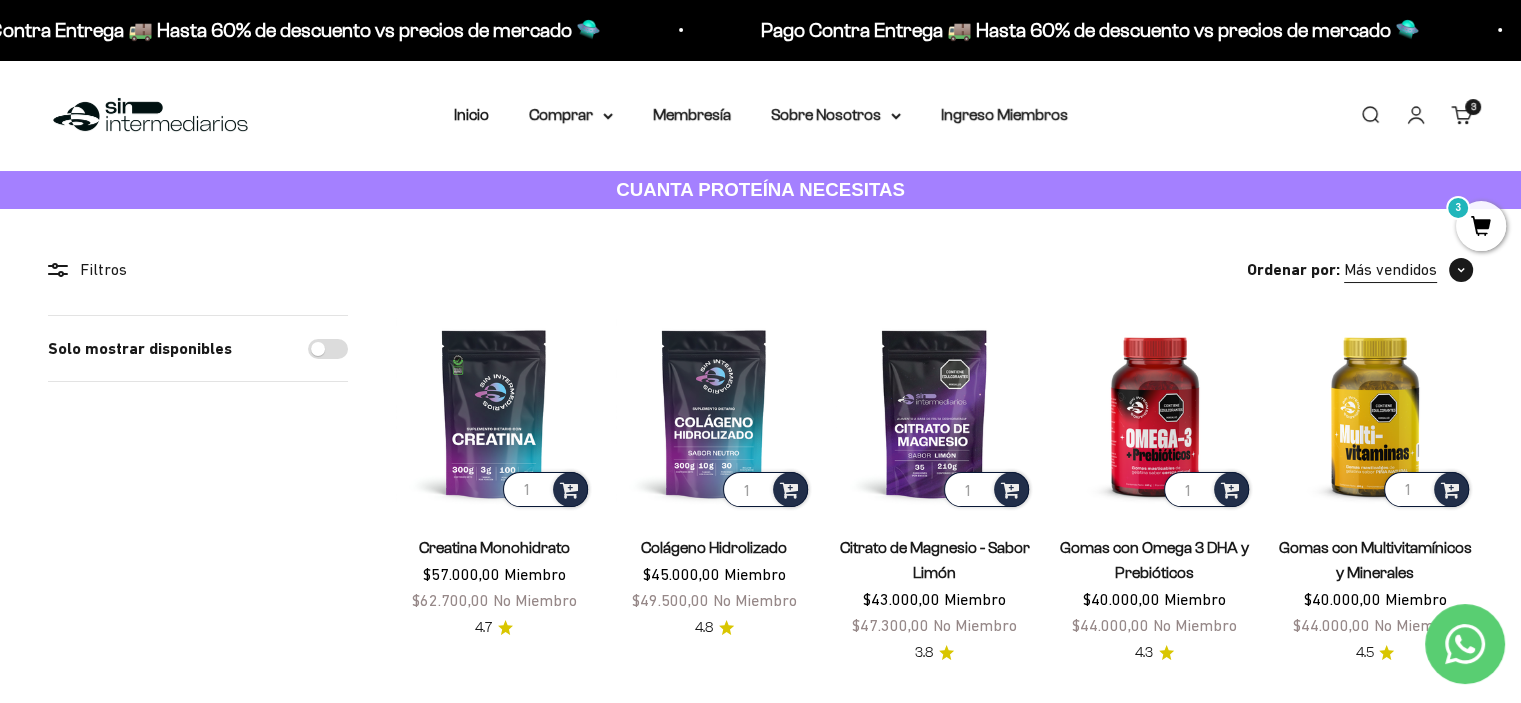 click at bounding box center (1461, 270) 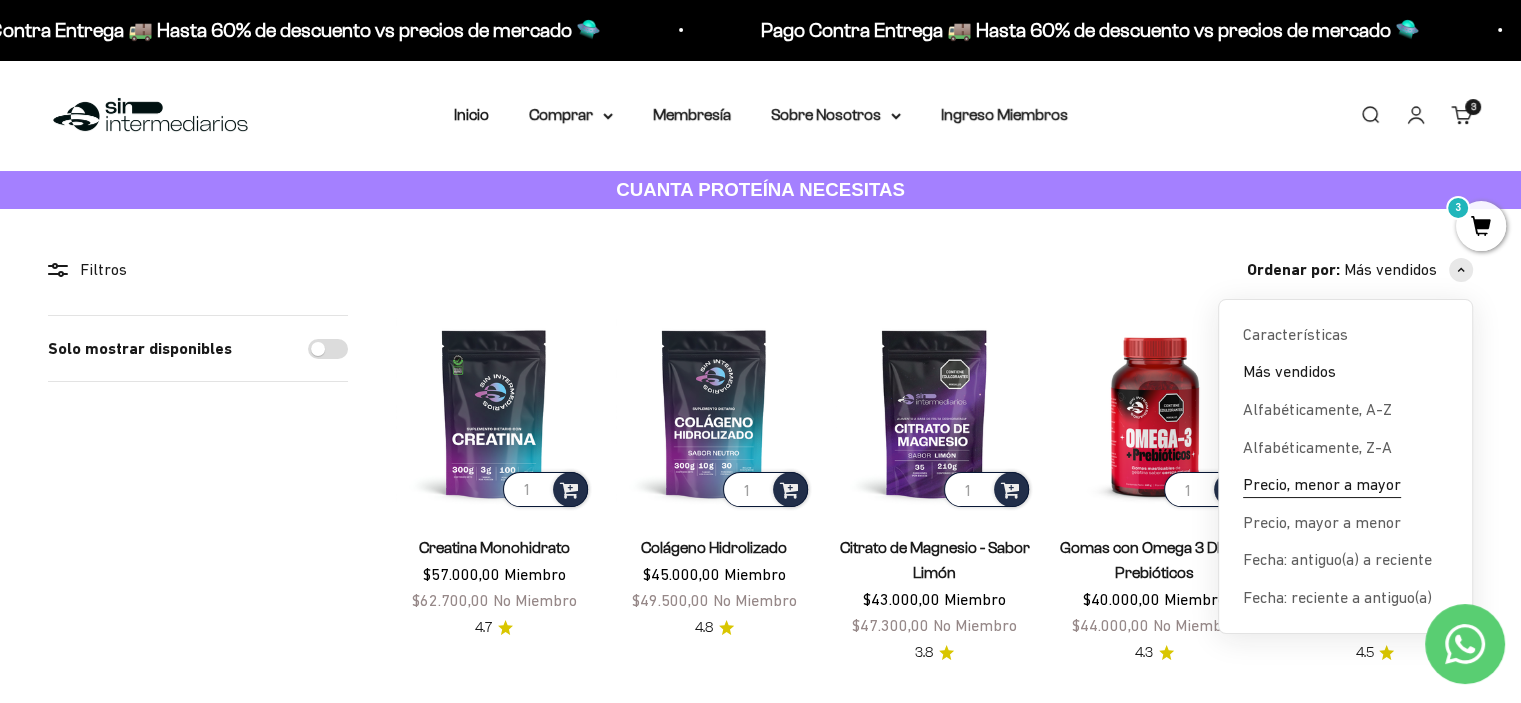 click on "Precio, menor a mayor" at bounding box center (1322, 485) 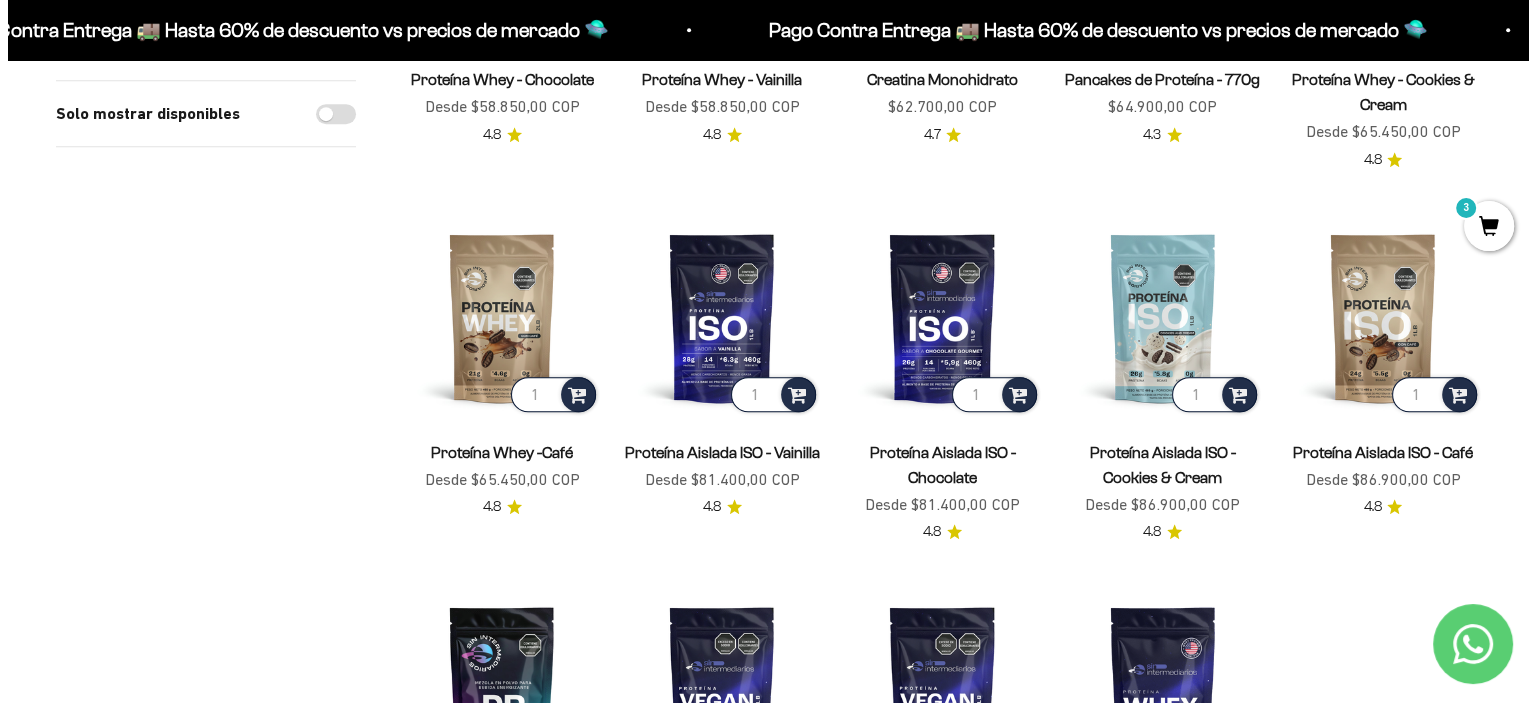 scroll, scrollTop: 1203, scrollLeft: 0, axis: vertical 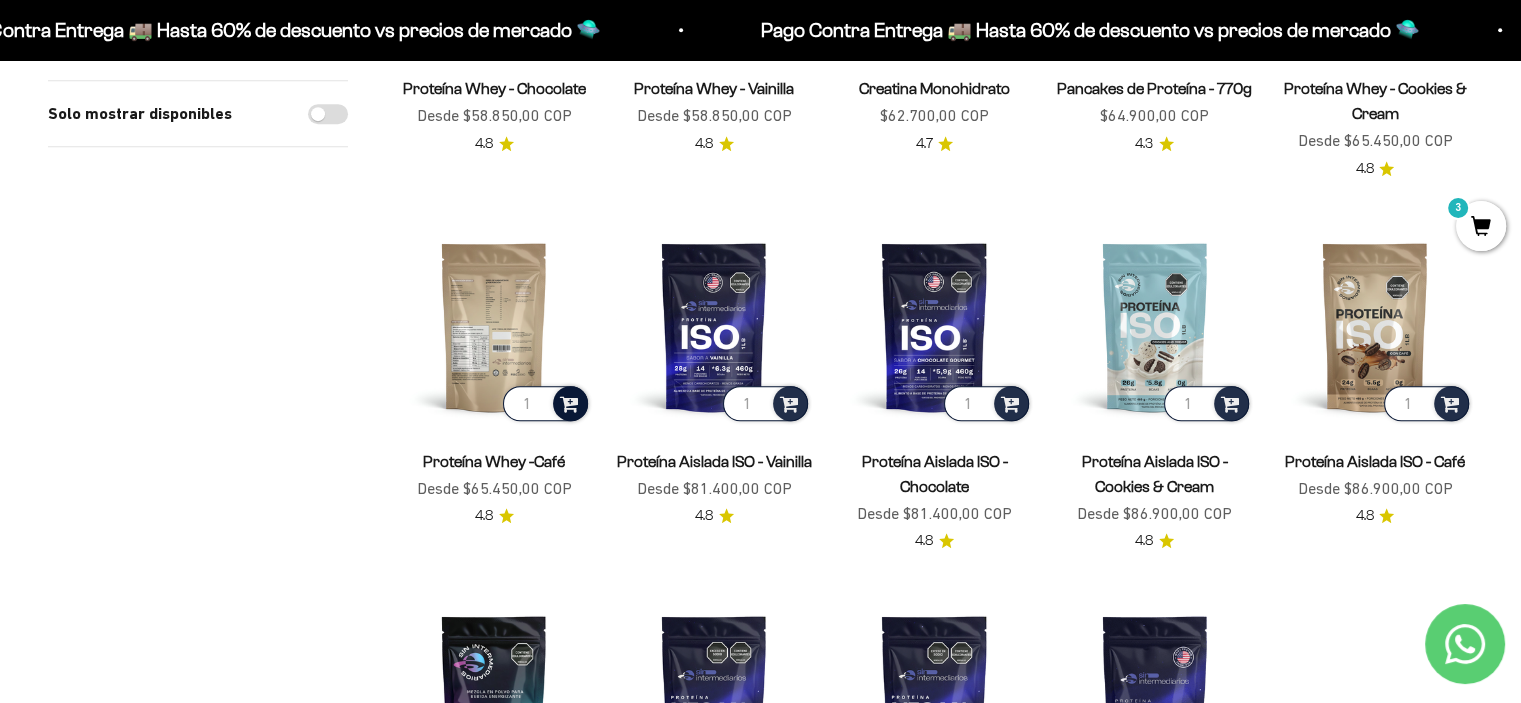 click at bounding box center (569, 402) 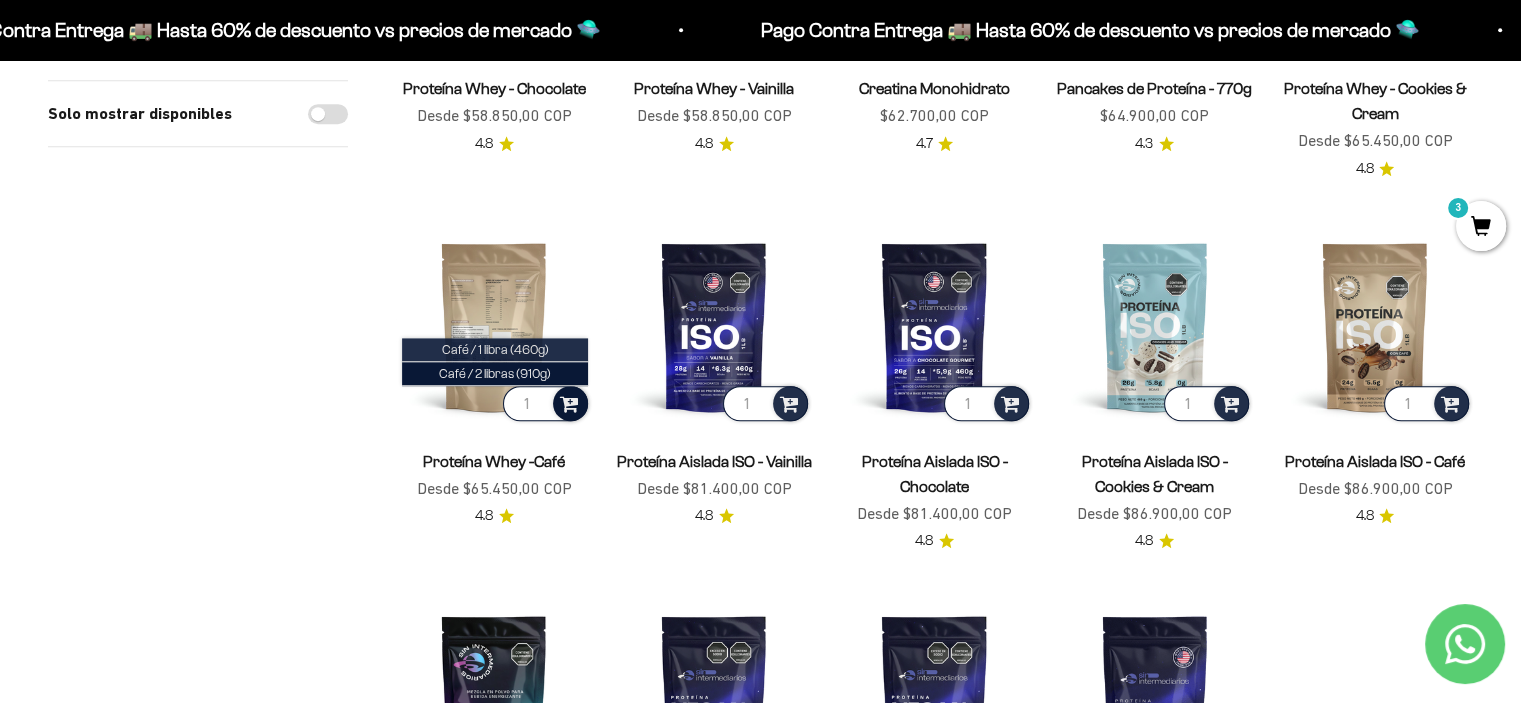 click on "Café / 1 libra (460g)" at bounding box center (495, 349) 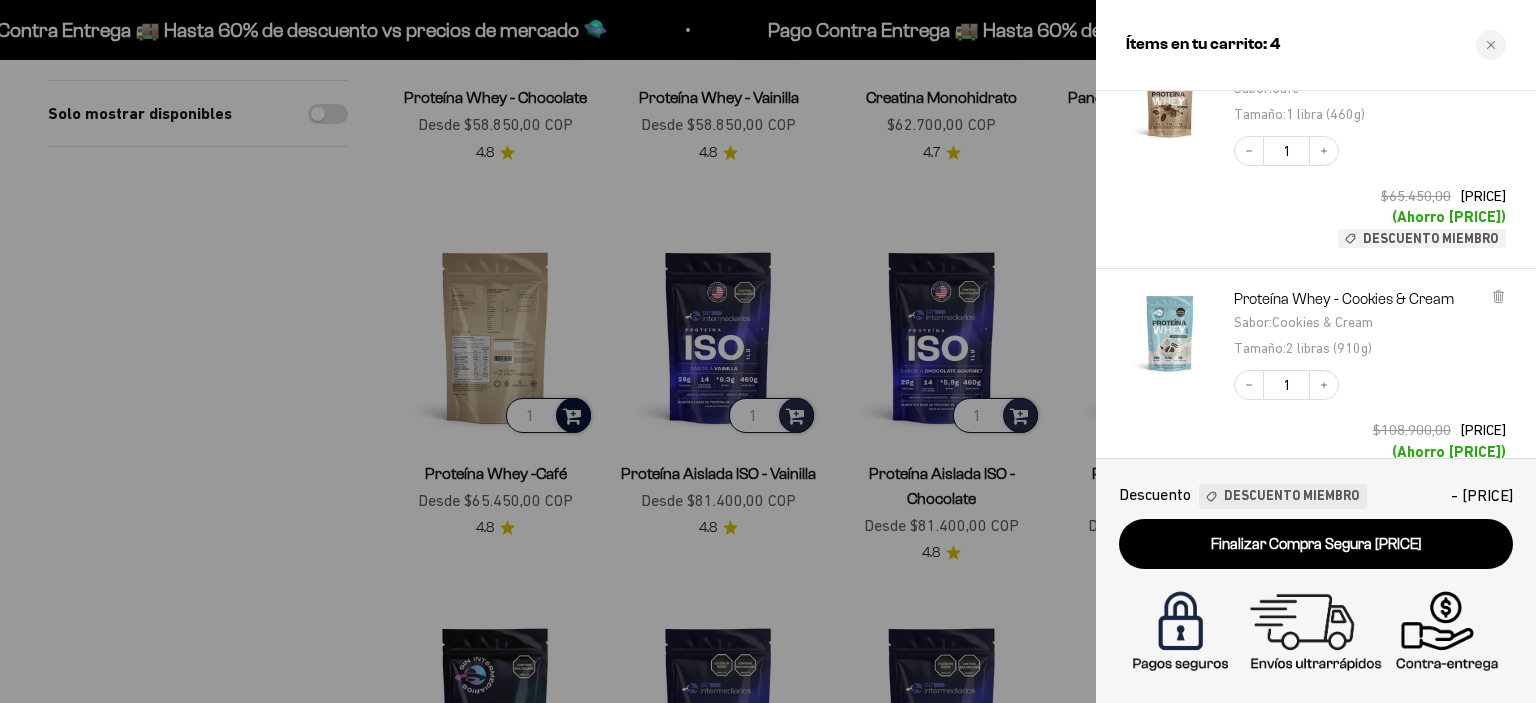scroll, scrollTop: 132, scrollLeft: 0, axis: vertical 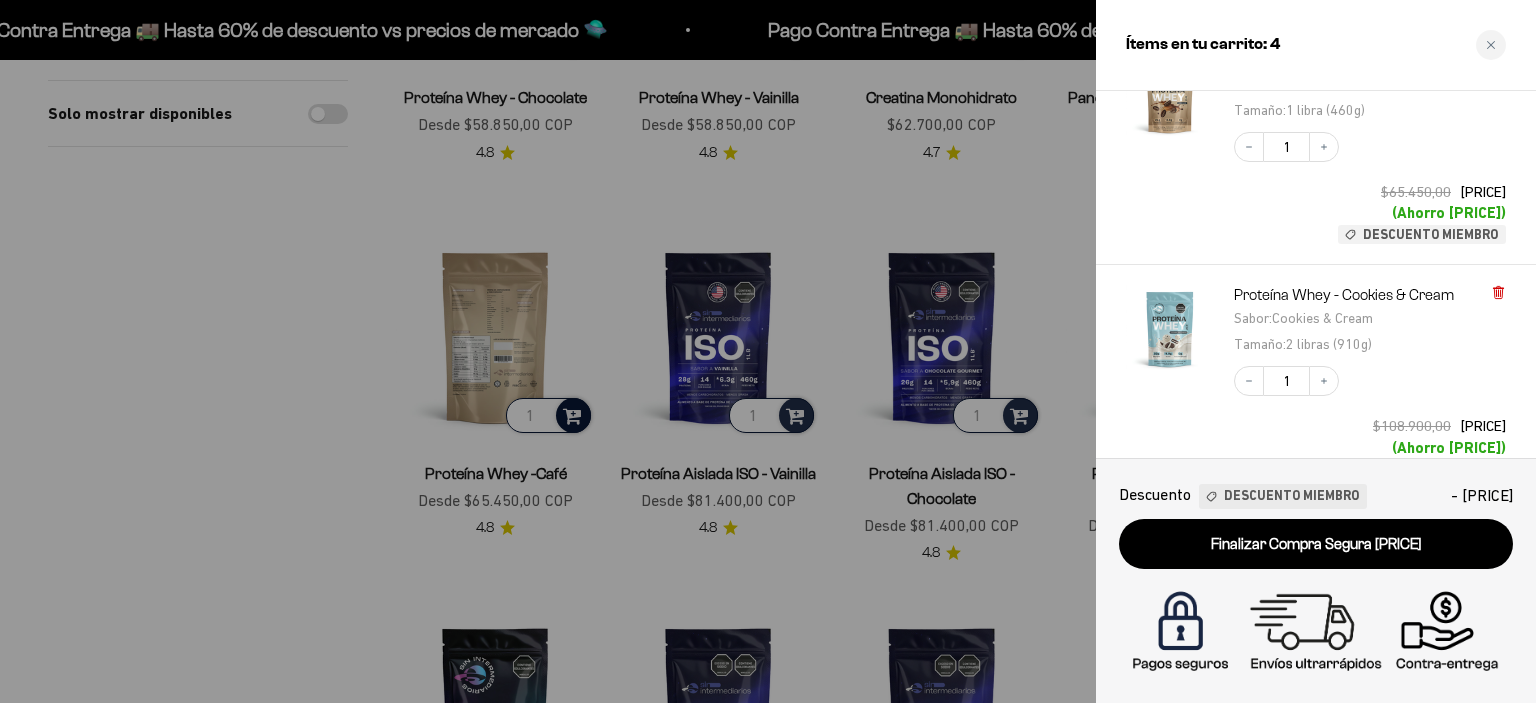 click 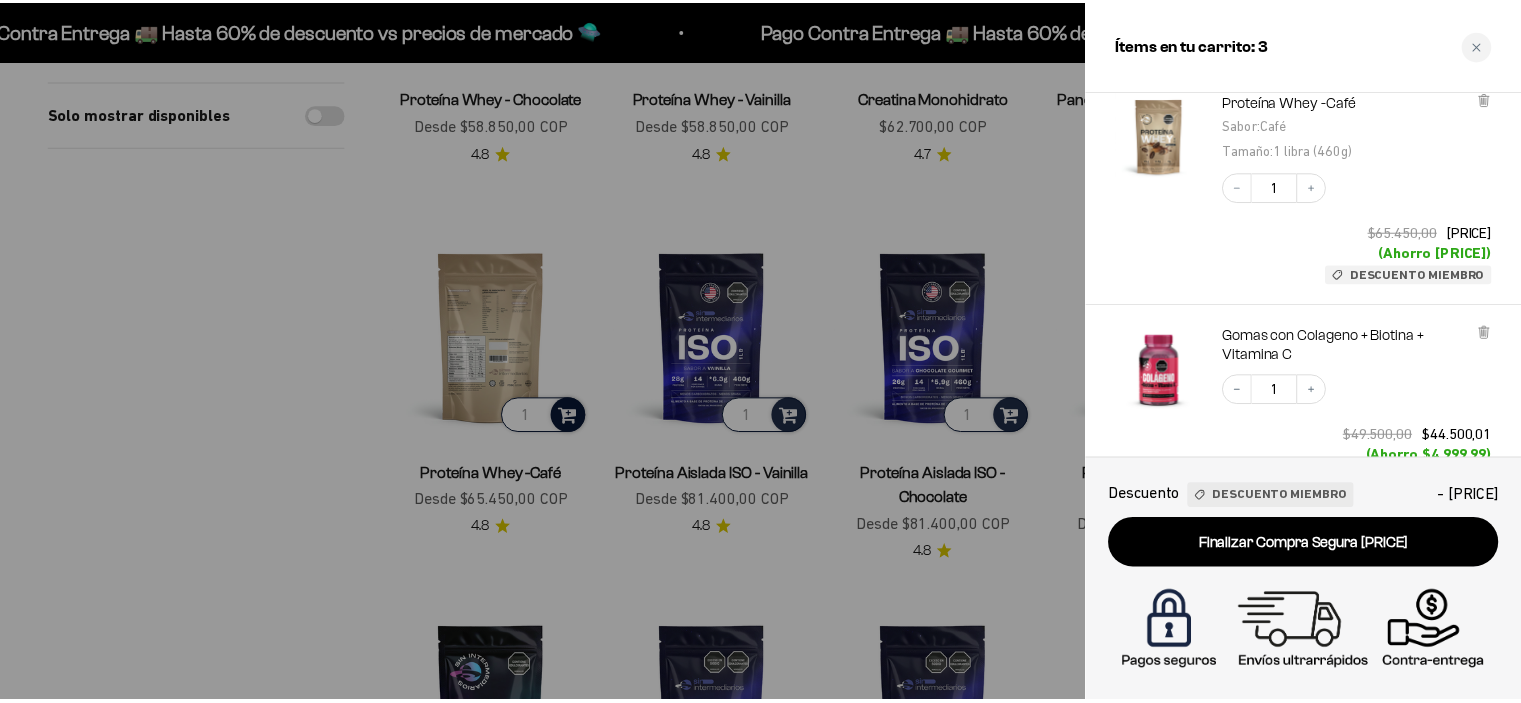 scroll, scrollTop: 172, scrollLeft: 0, axis: vertical 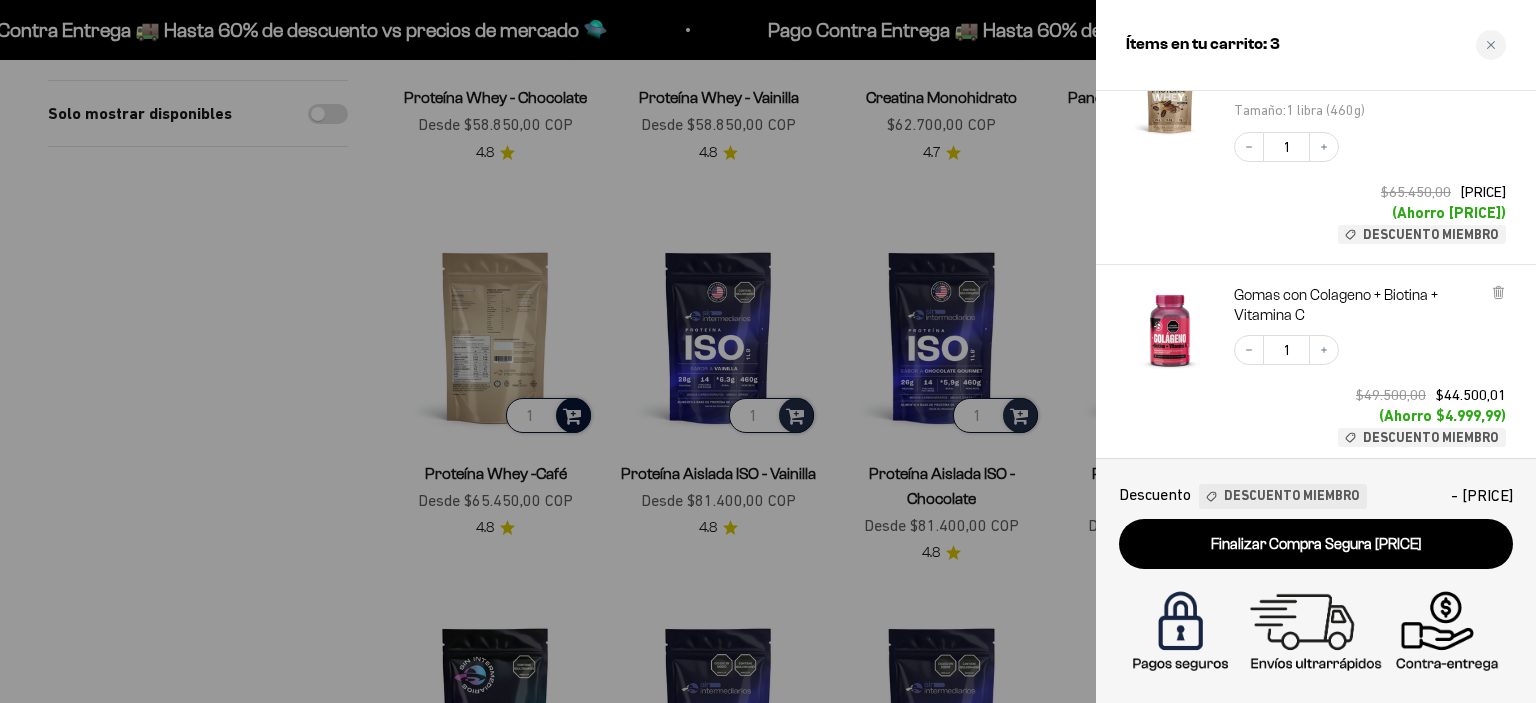 drag, startPoint x: 331, startPoint y: 283, endPoint x: 187, endPoint y: 309, distance: 146.3284 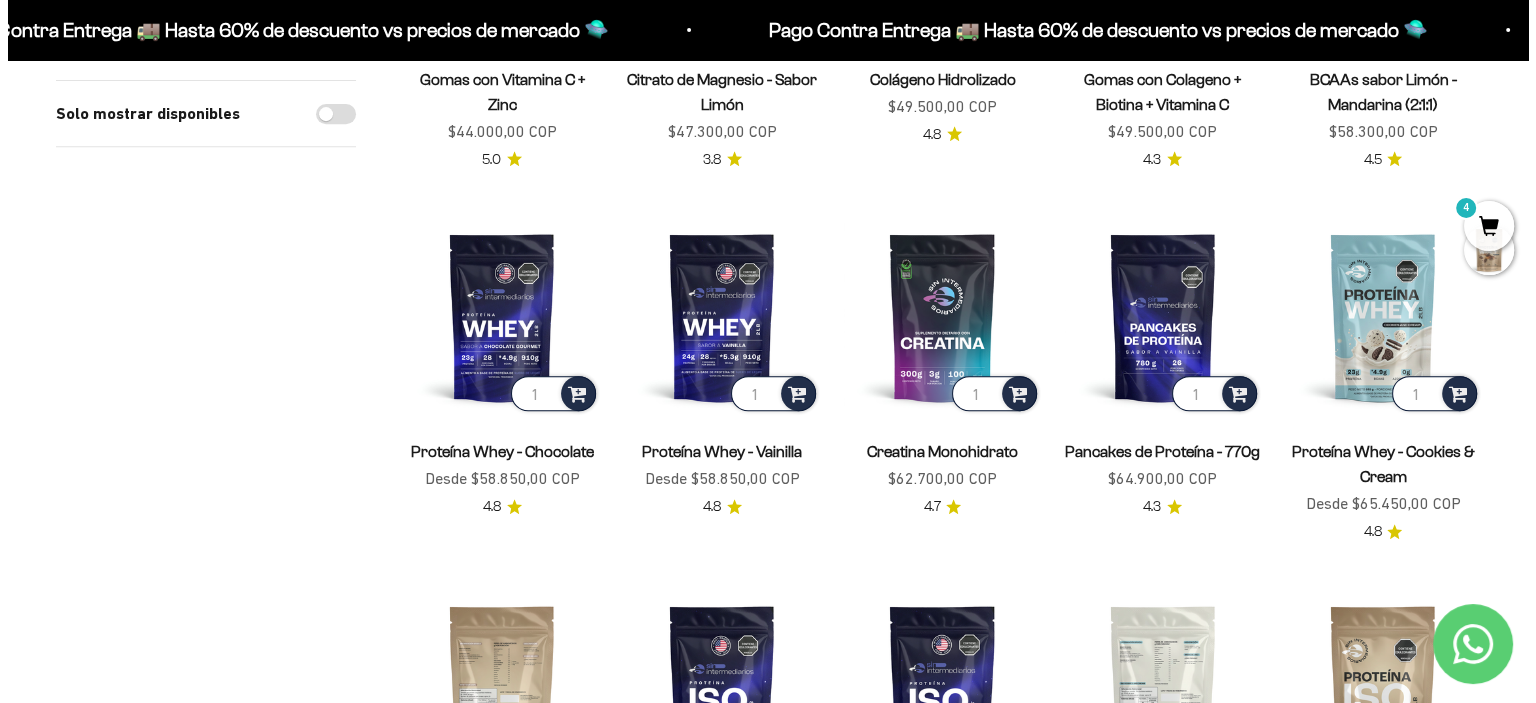 scroll, scrollTop: 851, scrollLeft: 0, axis: vertical 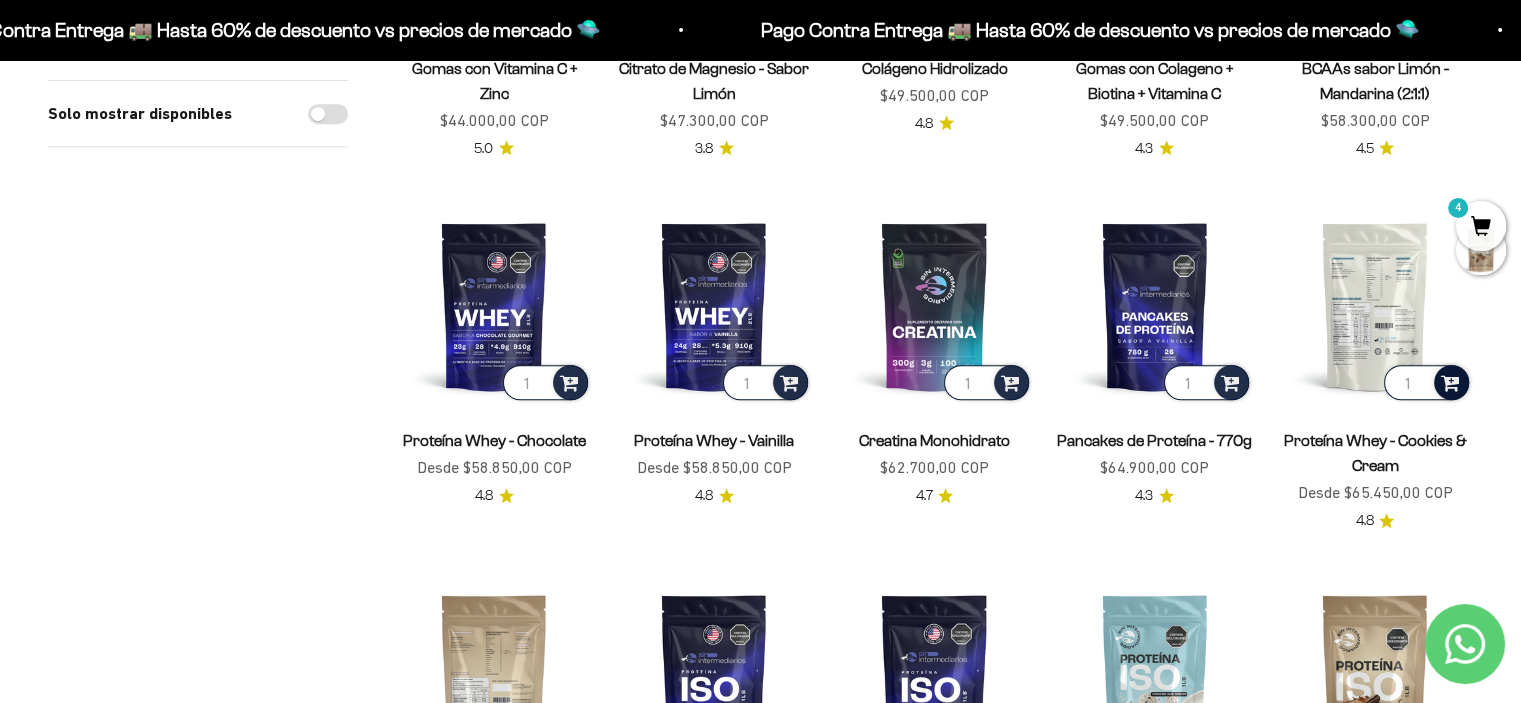 click at bounding box center (1450, 381) 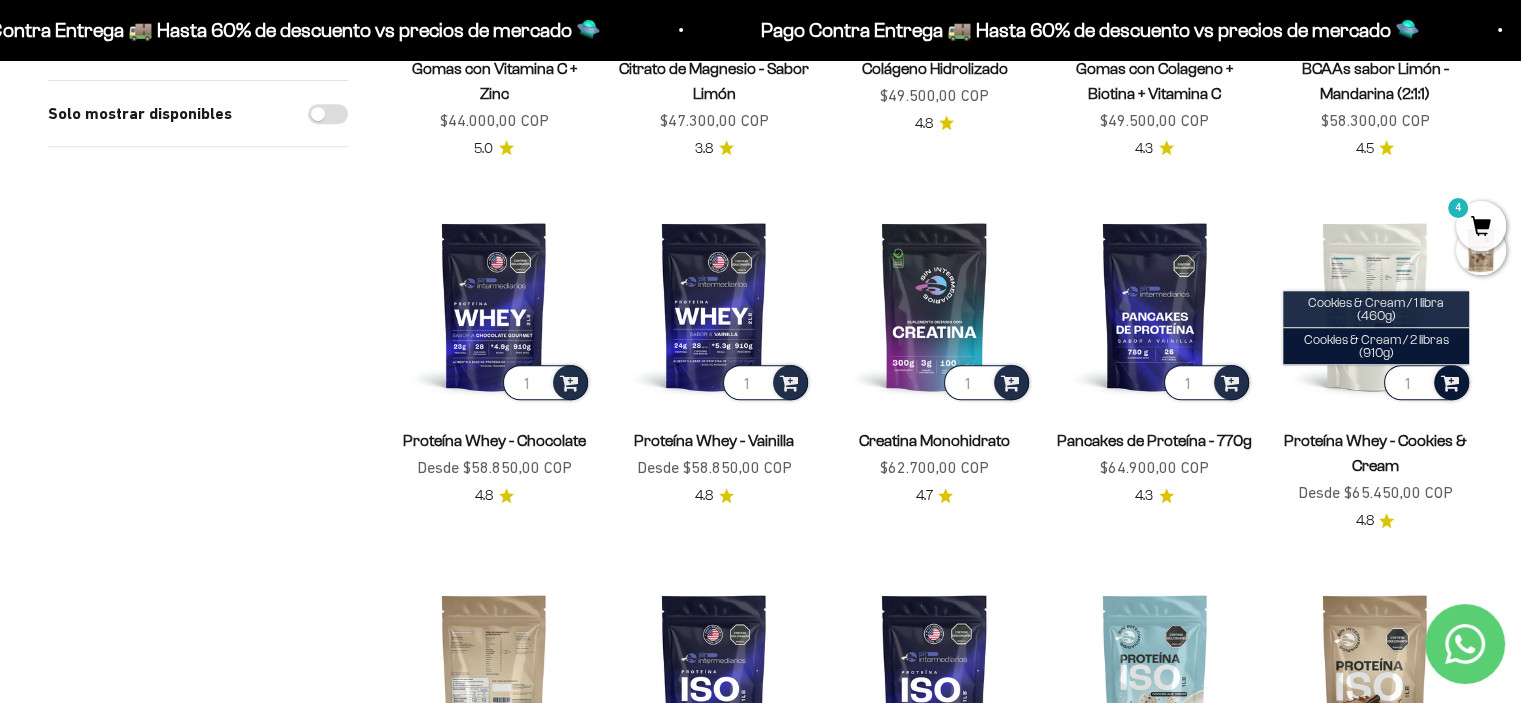 click on "Cookies & Cream / 1 libra (460g)" at bounding box center (1376, 309) 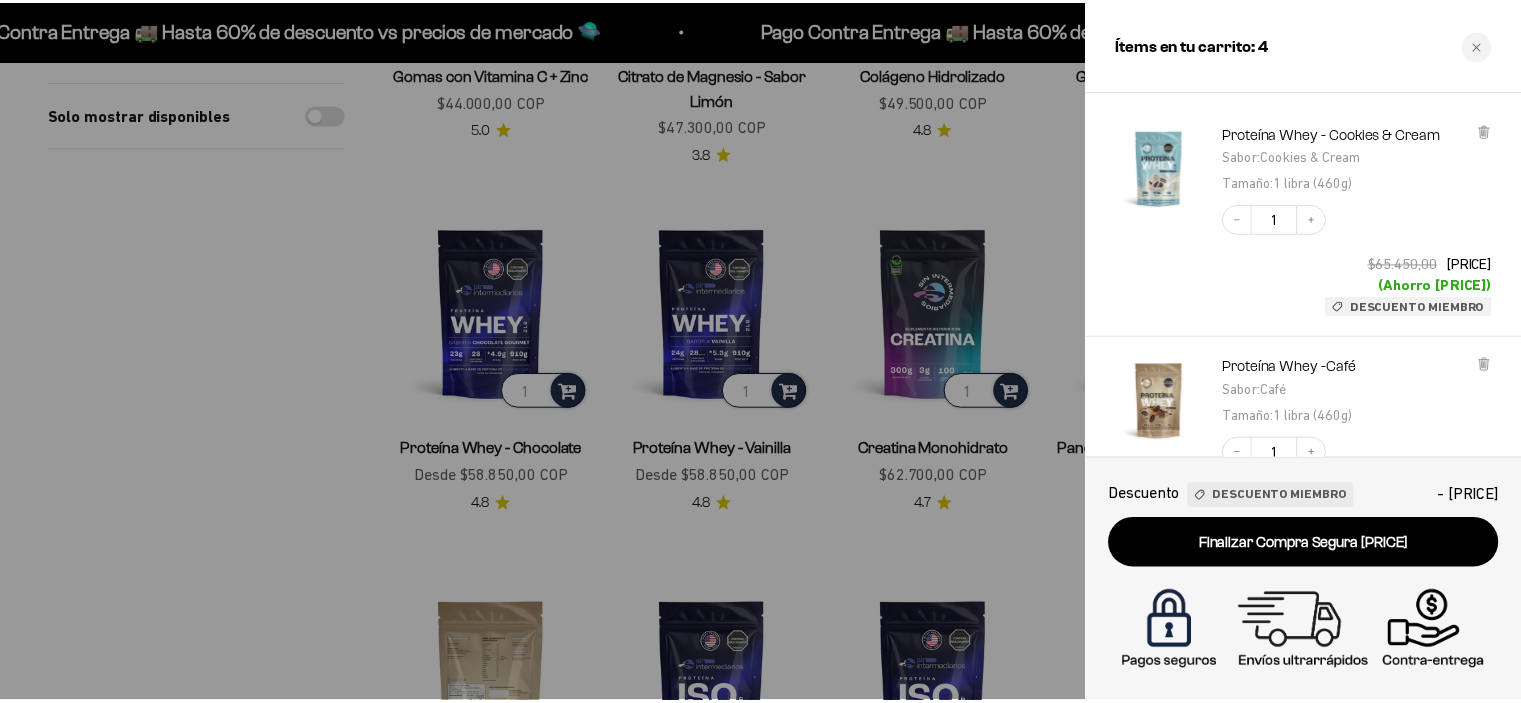scroll, scrollTop: 62, scrollLeft: 0, axis: vertical 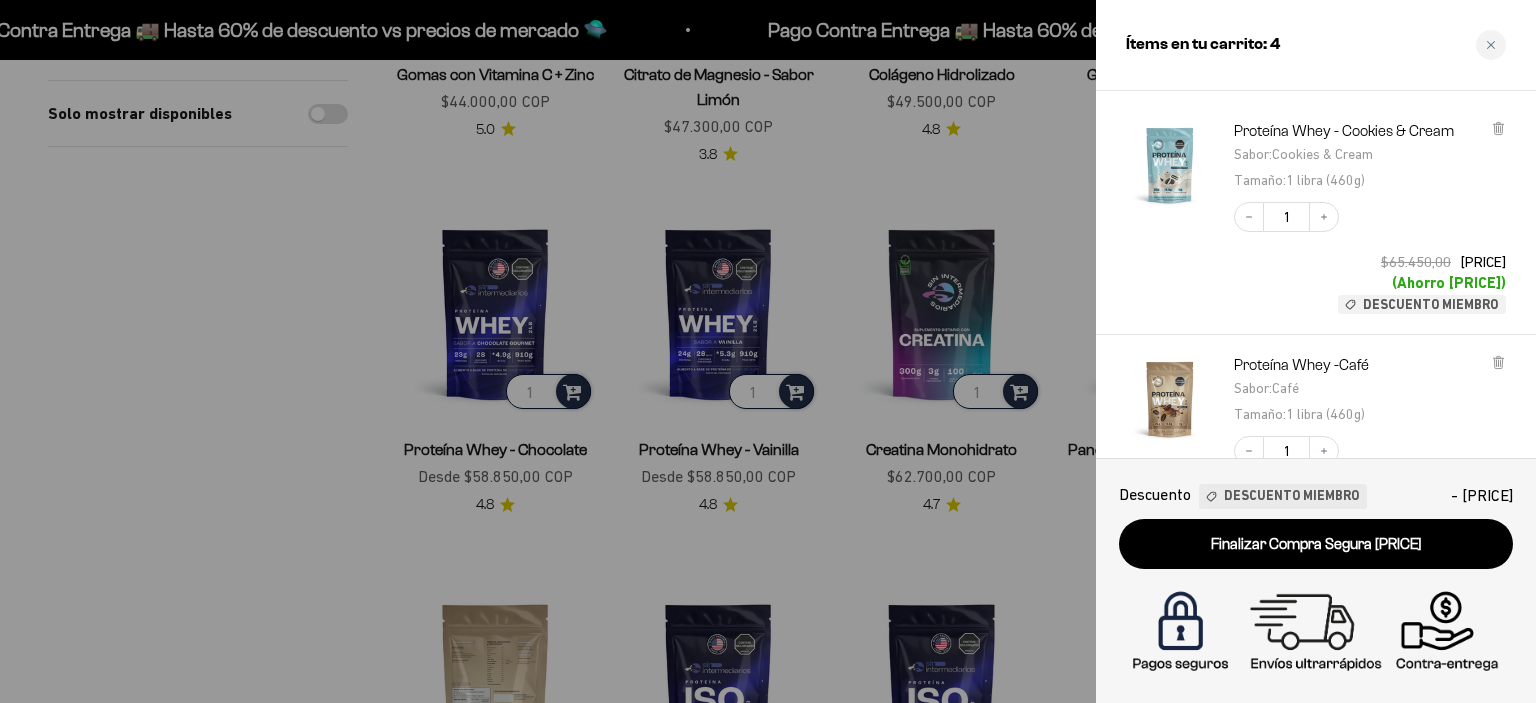 click at bounding box center [768, 351] 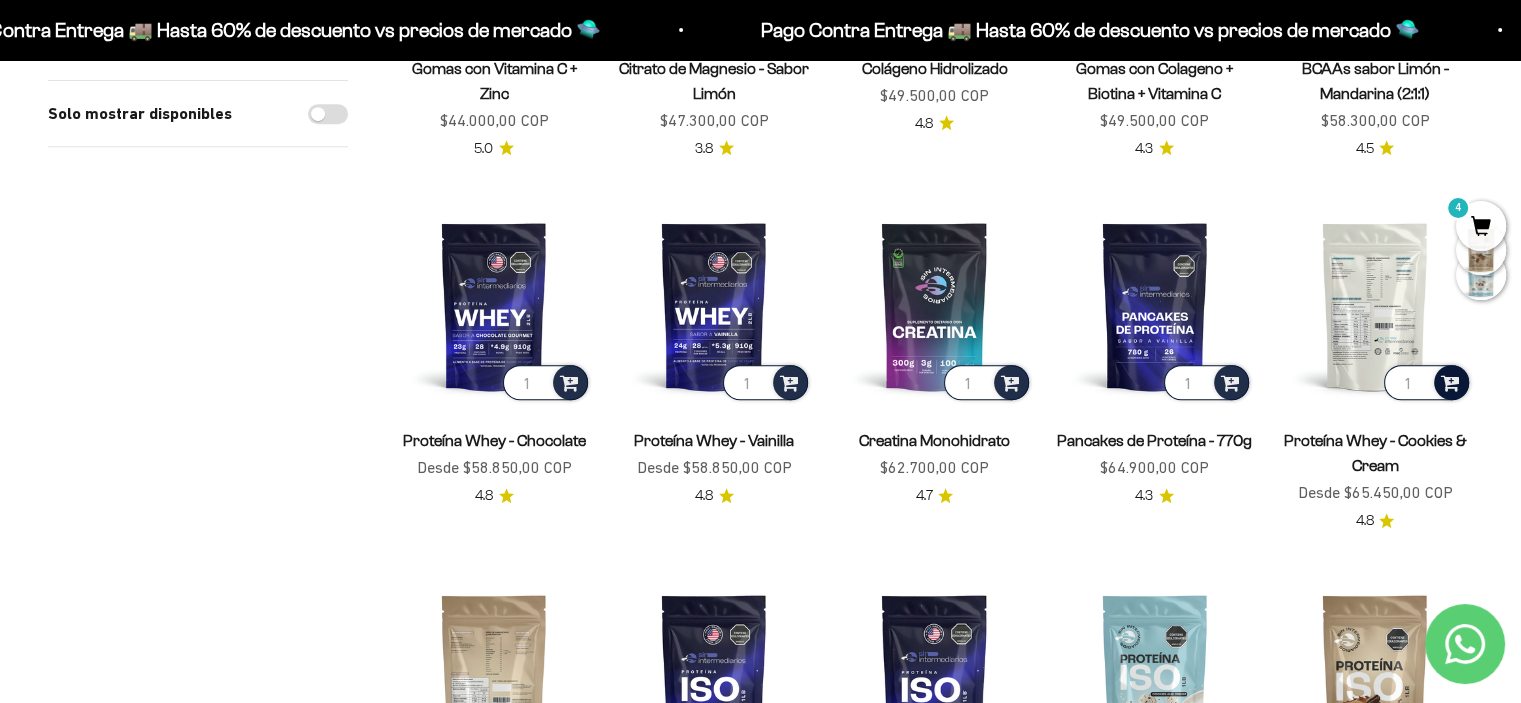 click at bounding box center (1375, 306) 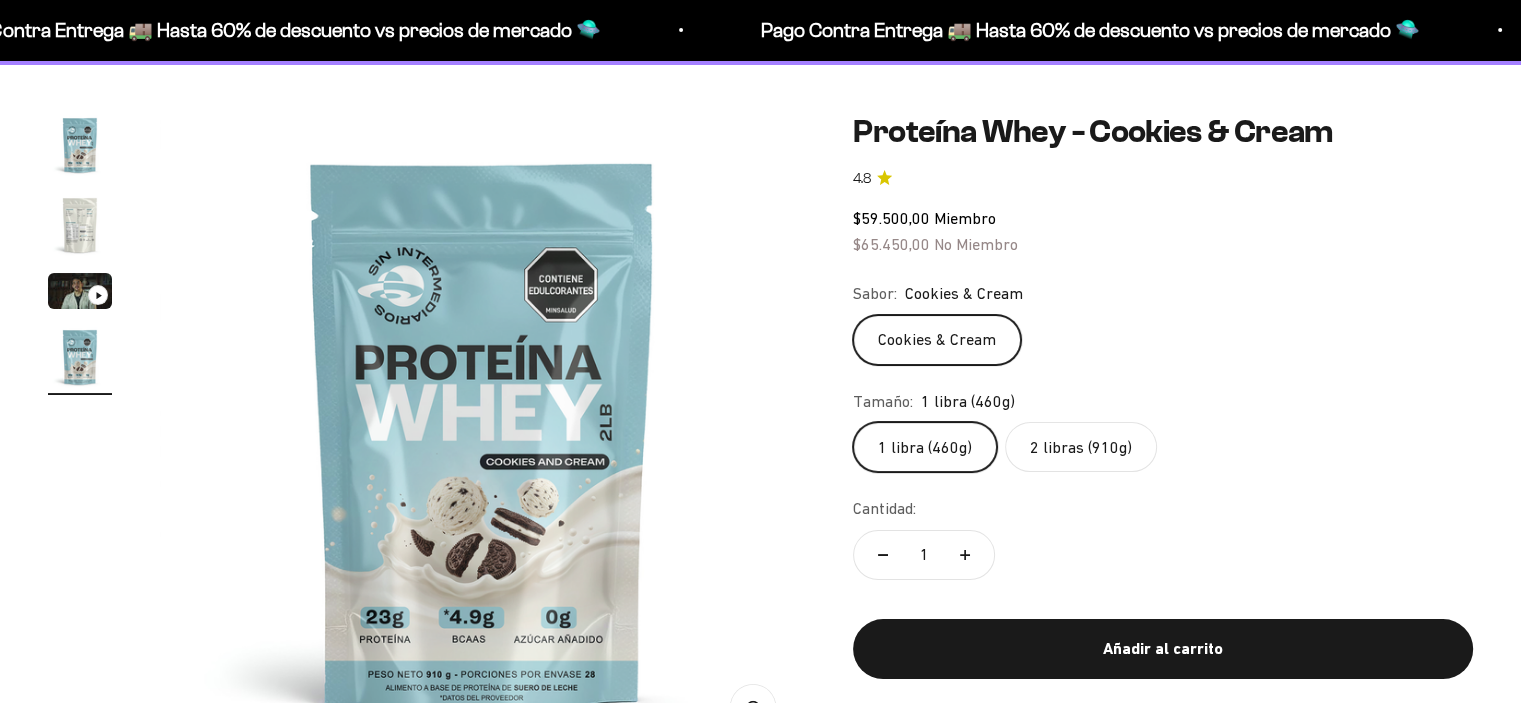 scroll, scrollTop: 187, scrollLeft: 0, axis: vertical 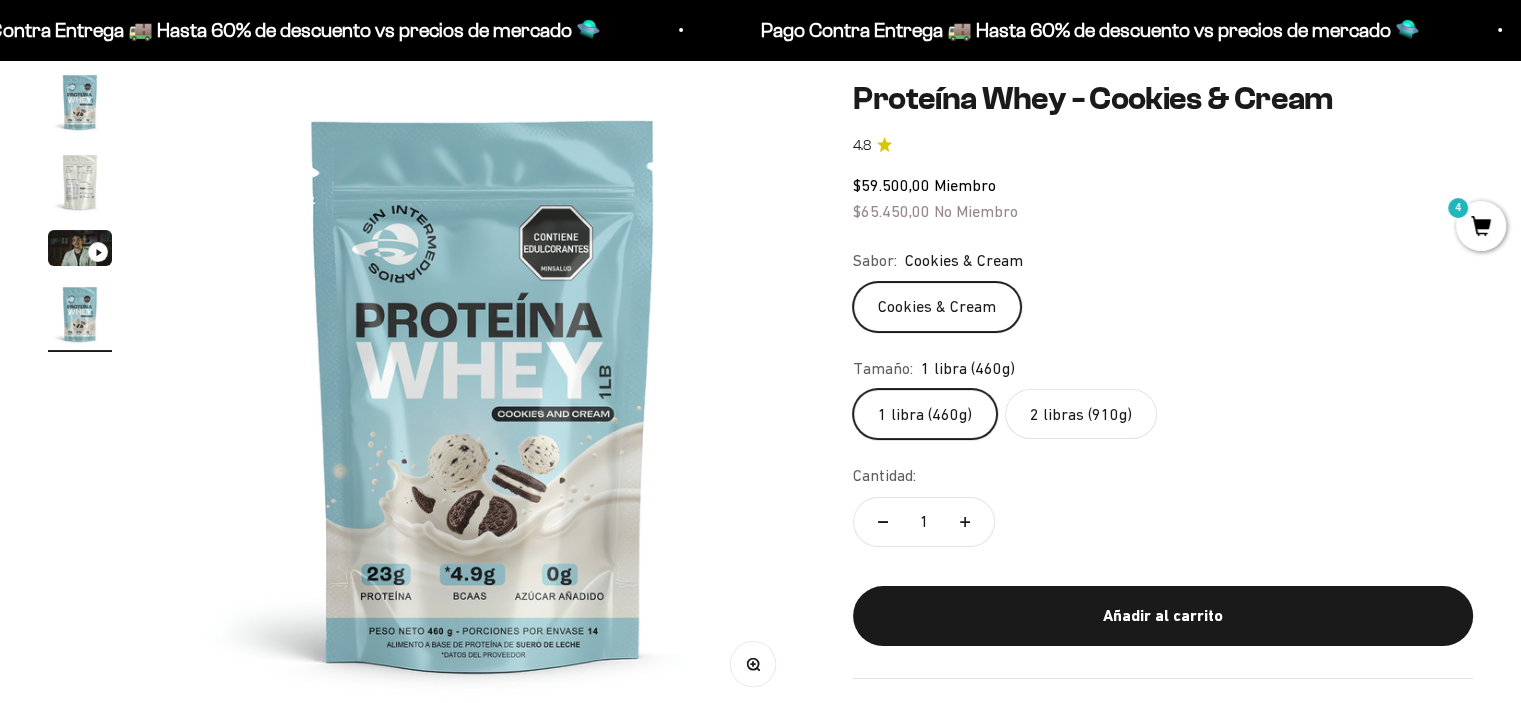 click on "2 libras (910g)" 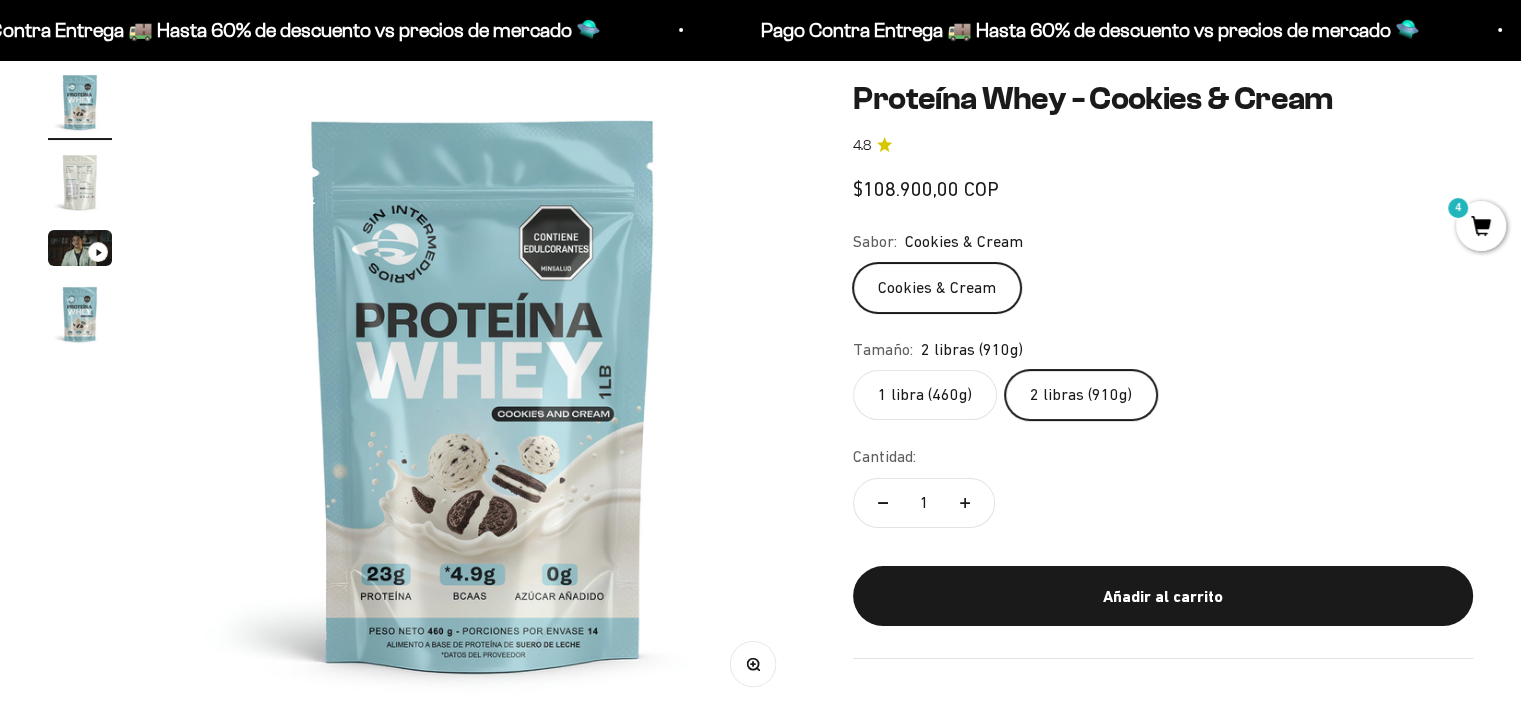scroll, scrollTop: 0, scrollLeft: 0, axis: both 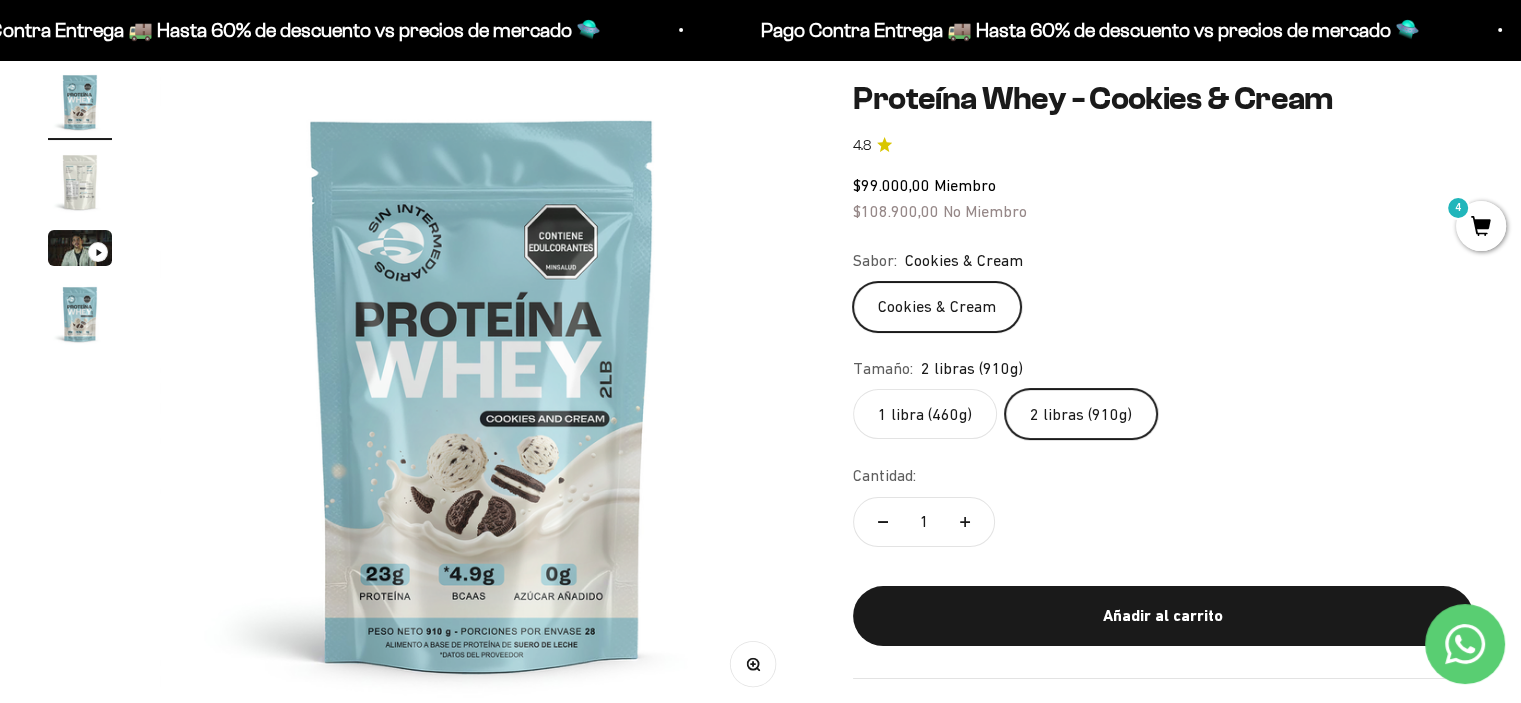 click on "1 libra (460g)" 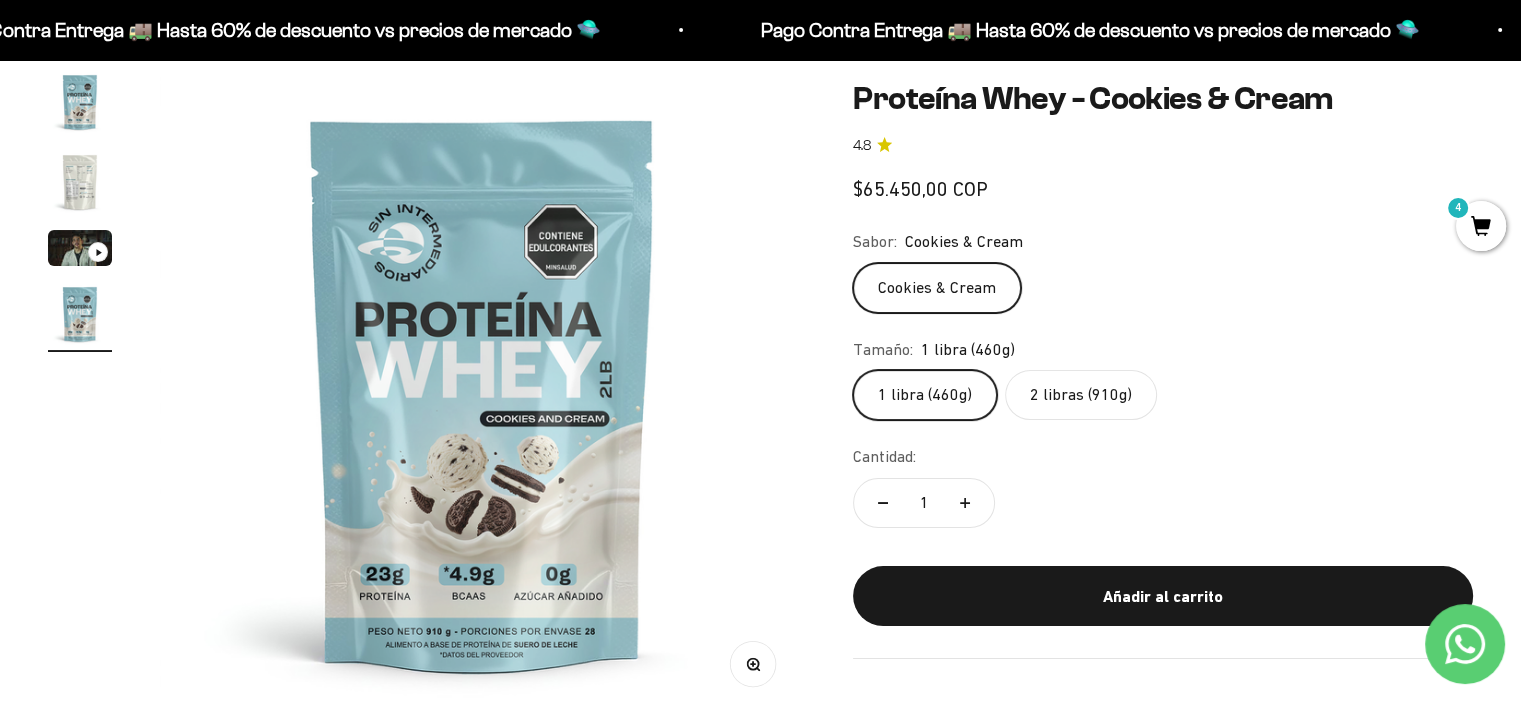 scroll, scrollTop: 0, scrollLeft: 2007, axis: horizontal 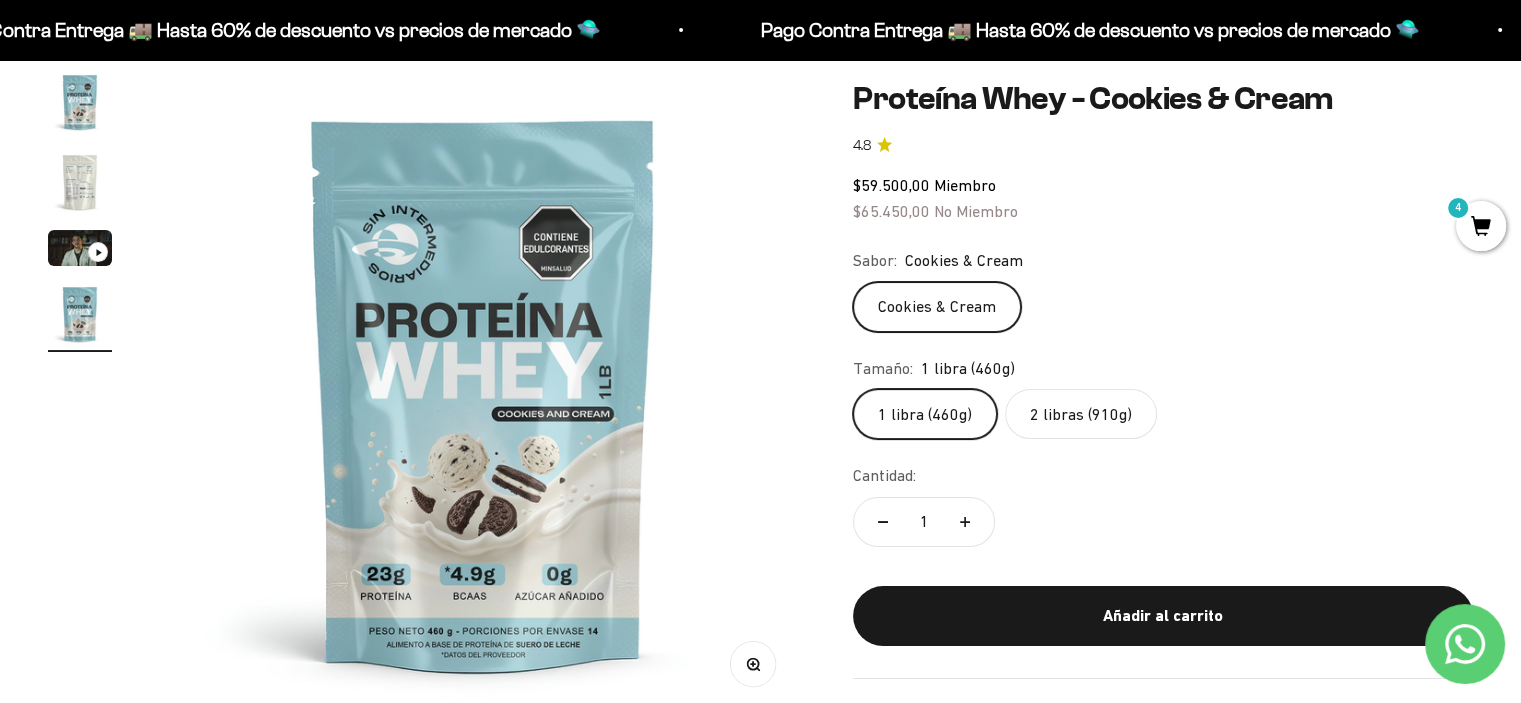 click on "2 libras (910g)" 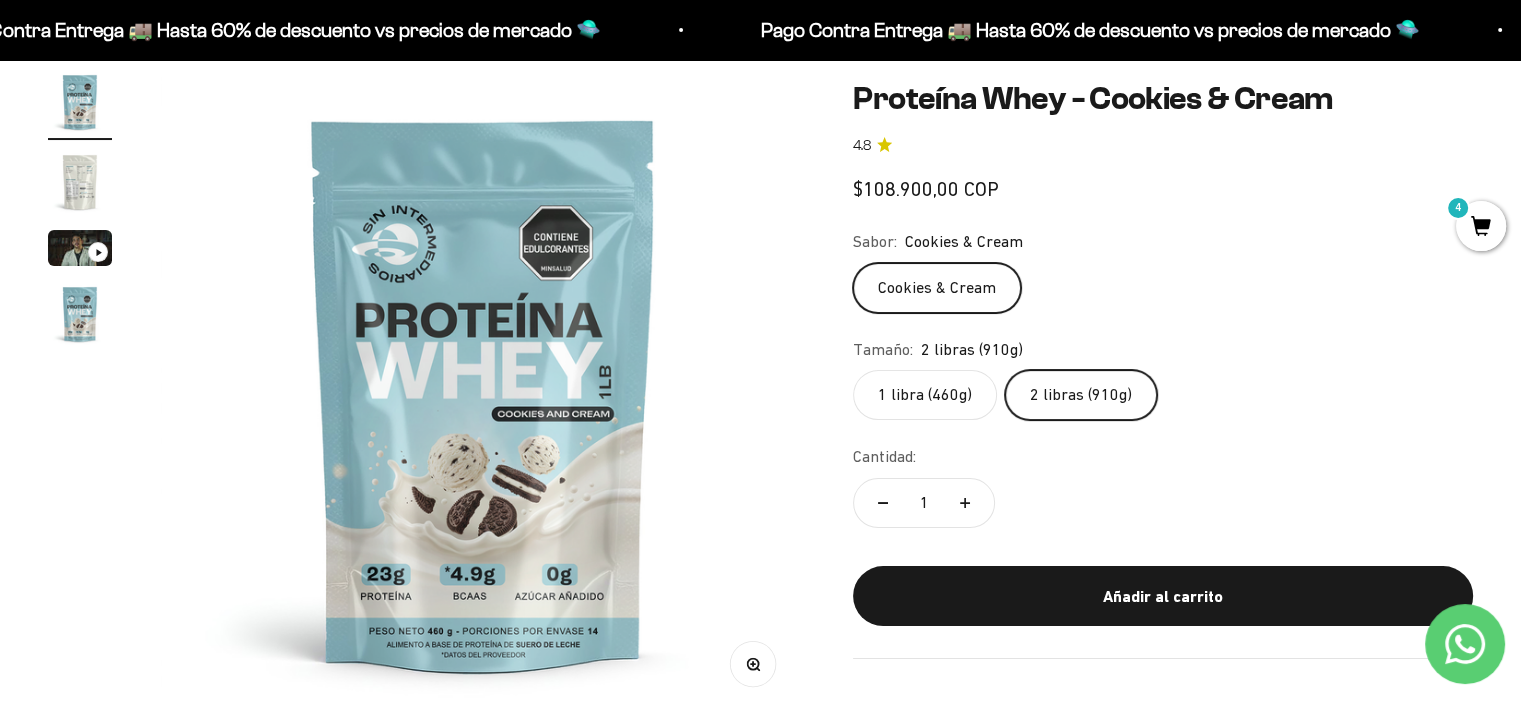 scroll, scrollTop: 0, scrollLeft: 0, axis: both 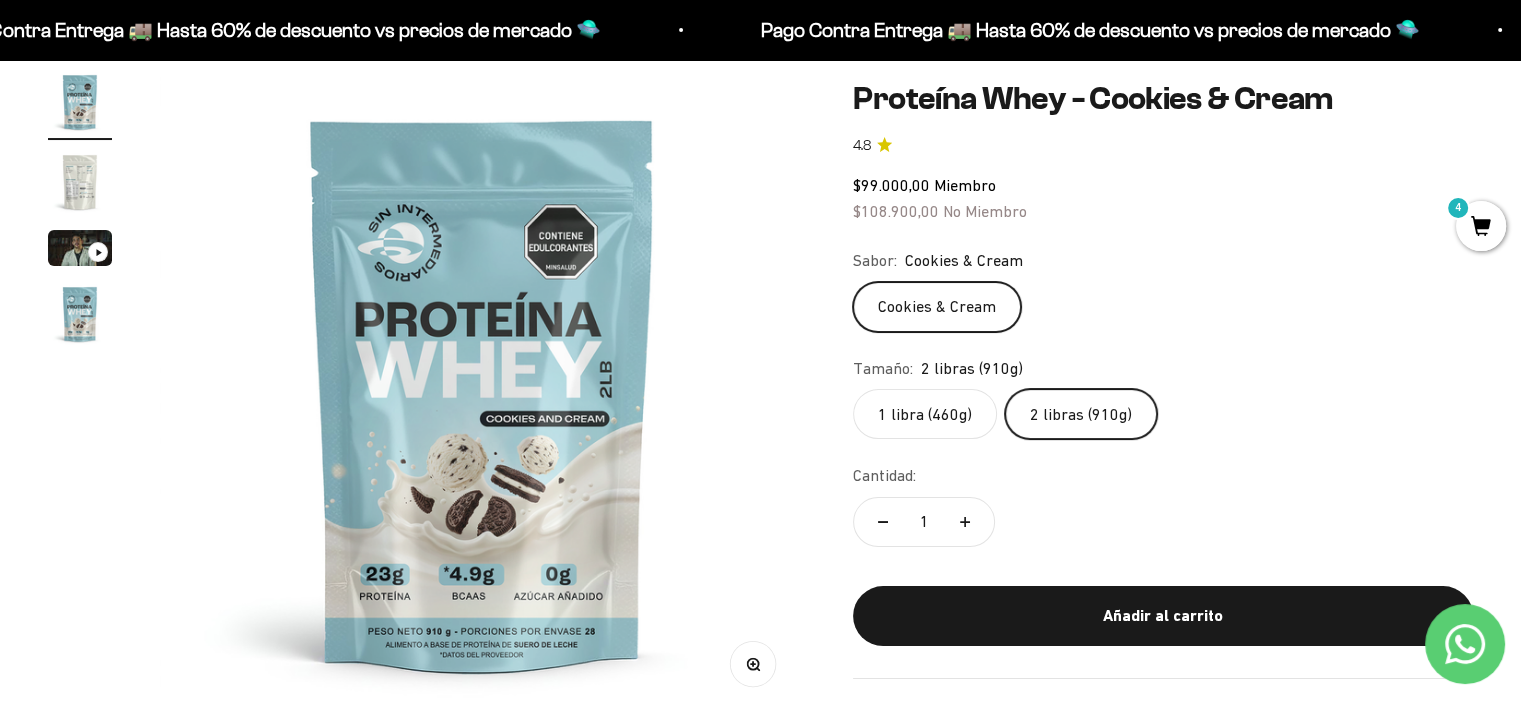 click on "1 libra (460g)" 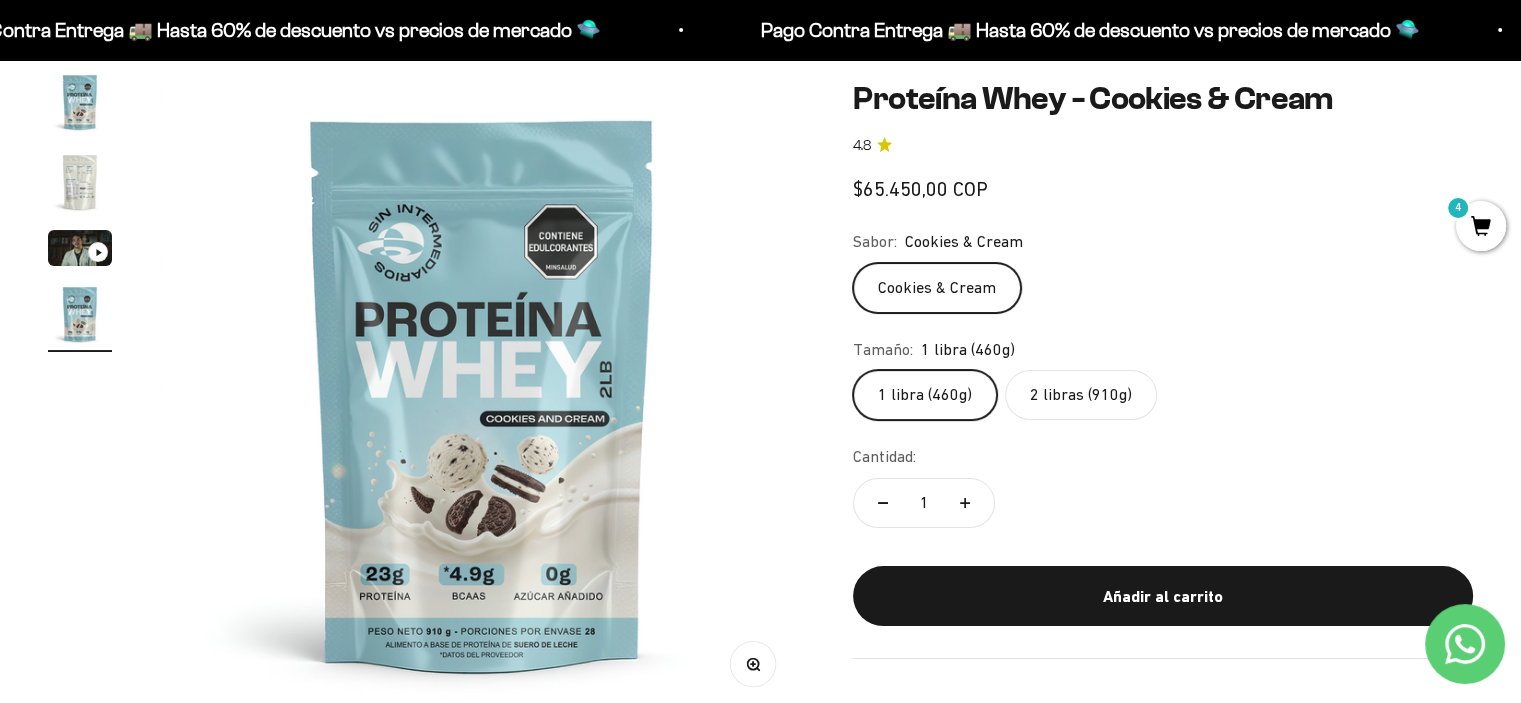 scroll, scrollTop: 0, scrollLeft: 2007, axis: horizontal 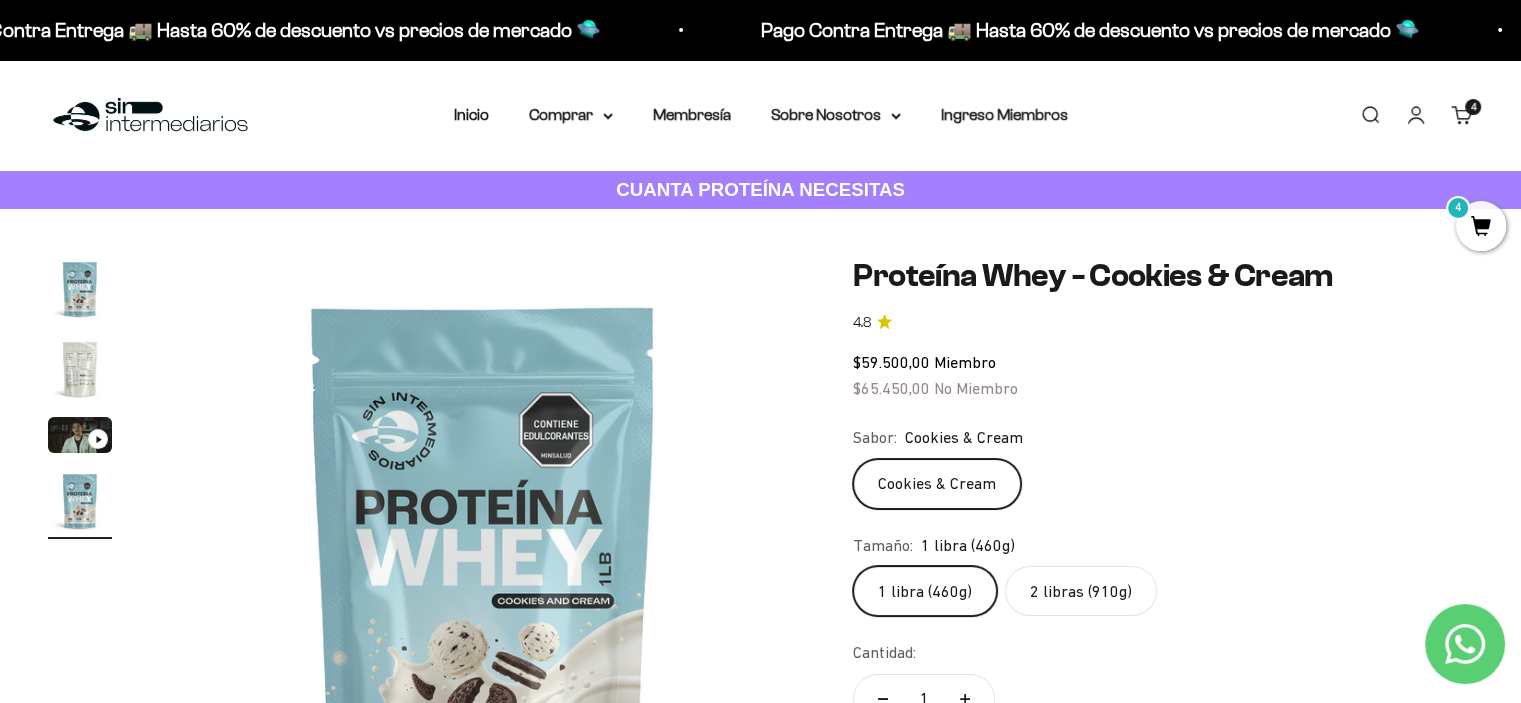 click on "4" at bounding box center (1481, 226) 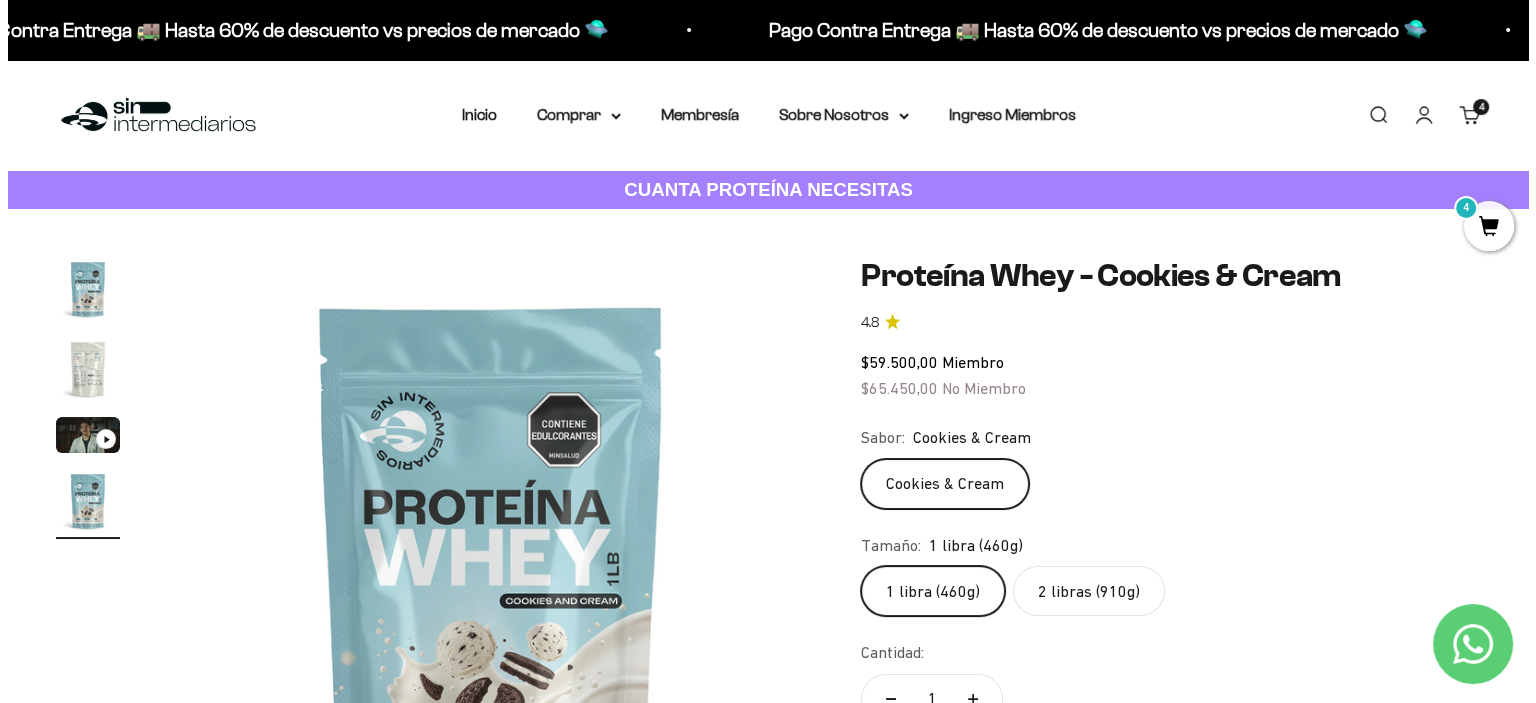 scroll, scrollTop: 0, scrollLeft: 2032, axis: horizontal 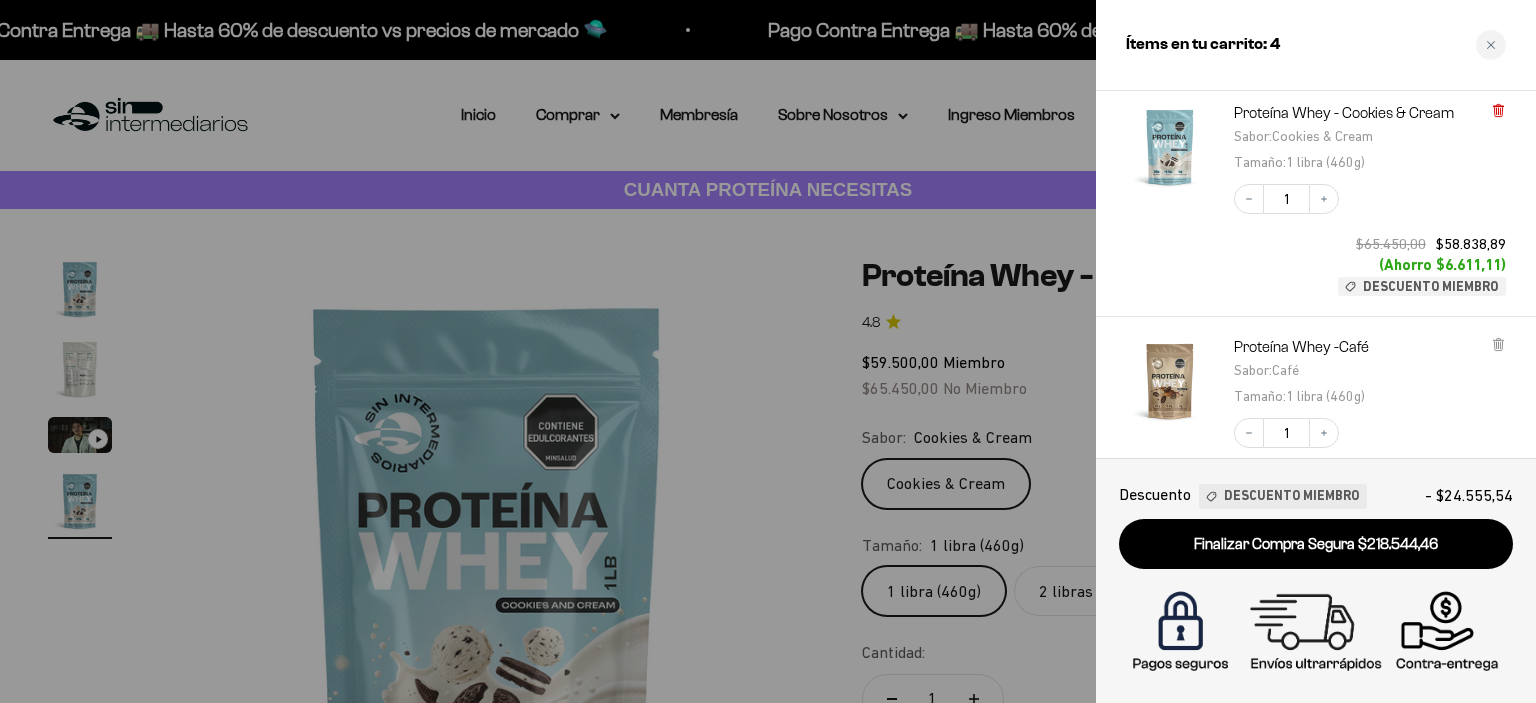click 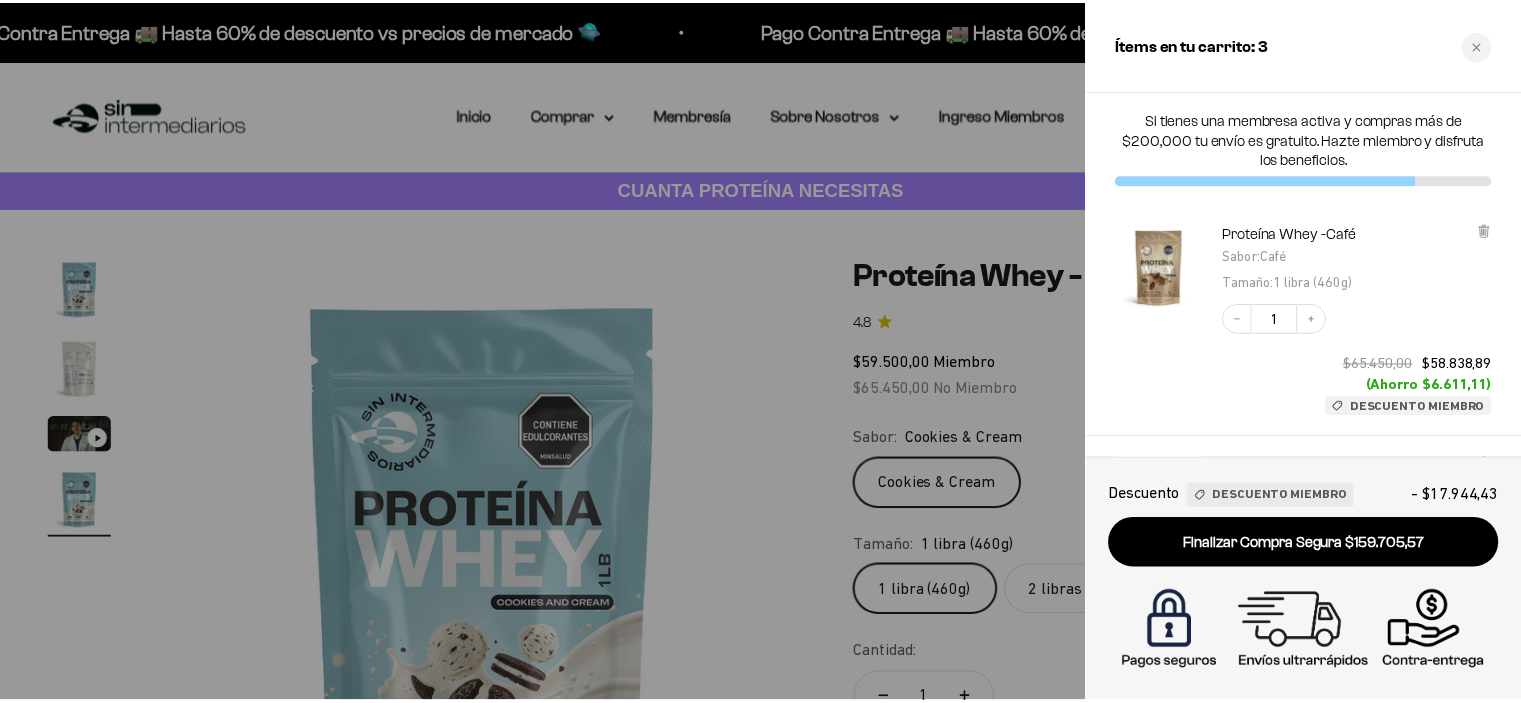 scroll, scrollTop: 83, scrollLeft: 0, axis: vertical 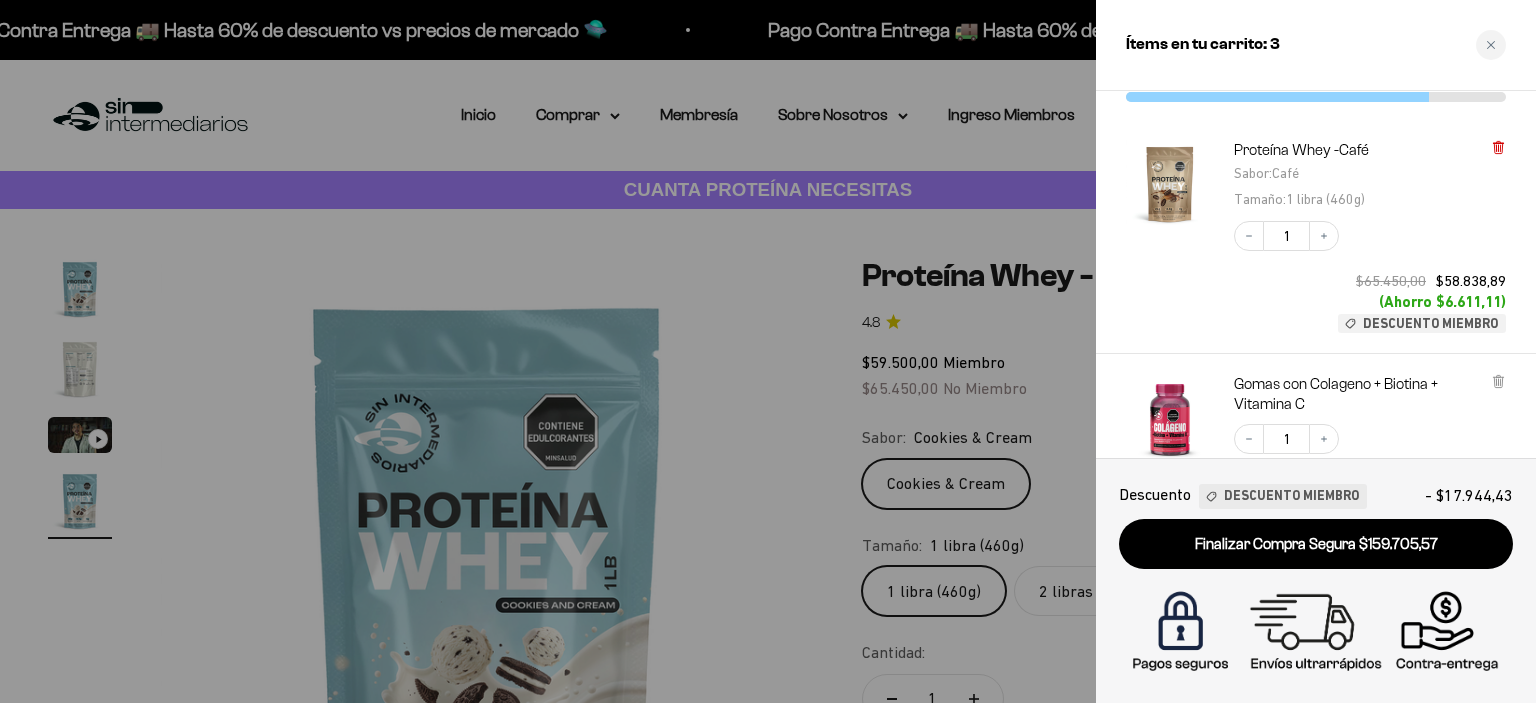 click 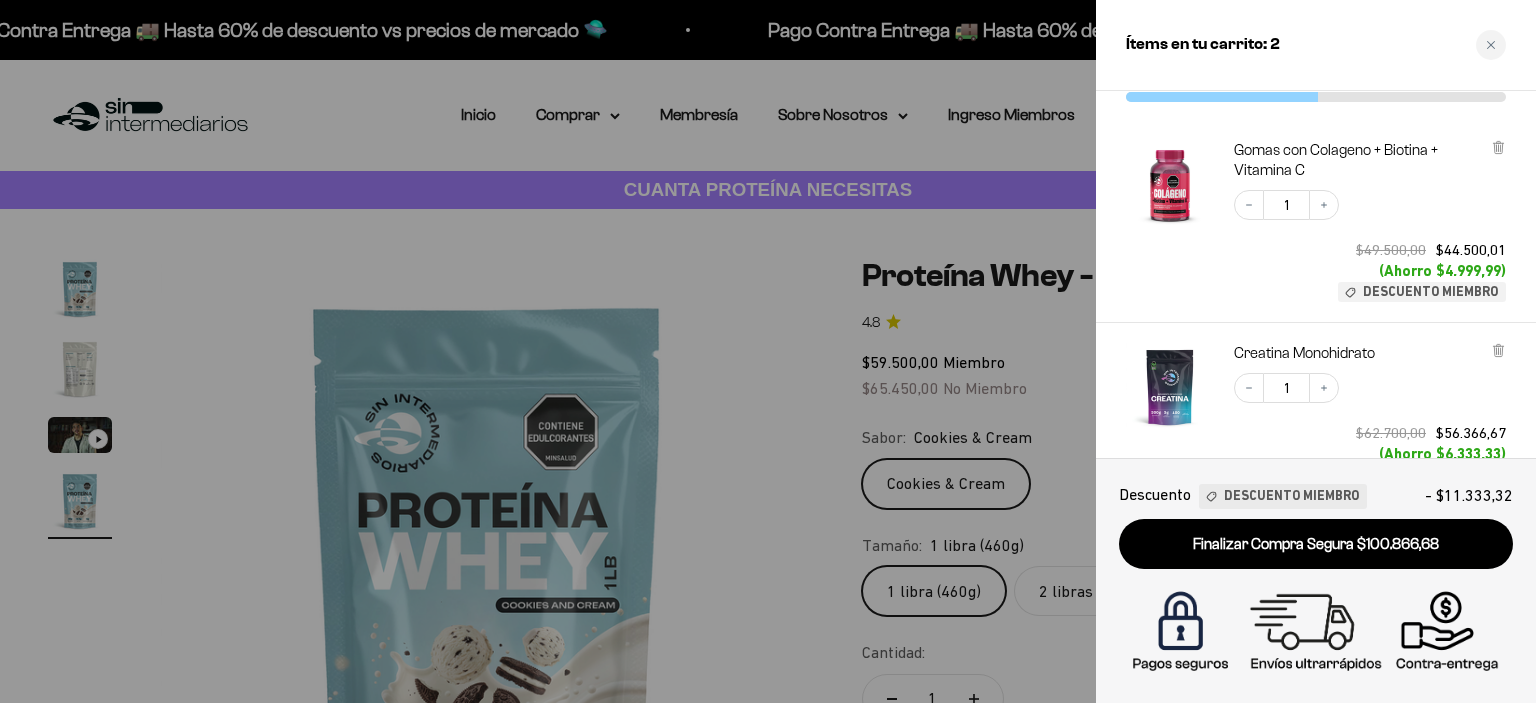 click at bounding box center (768, 351) 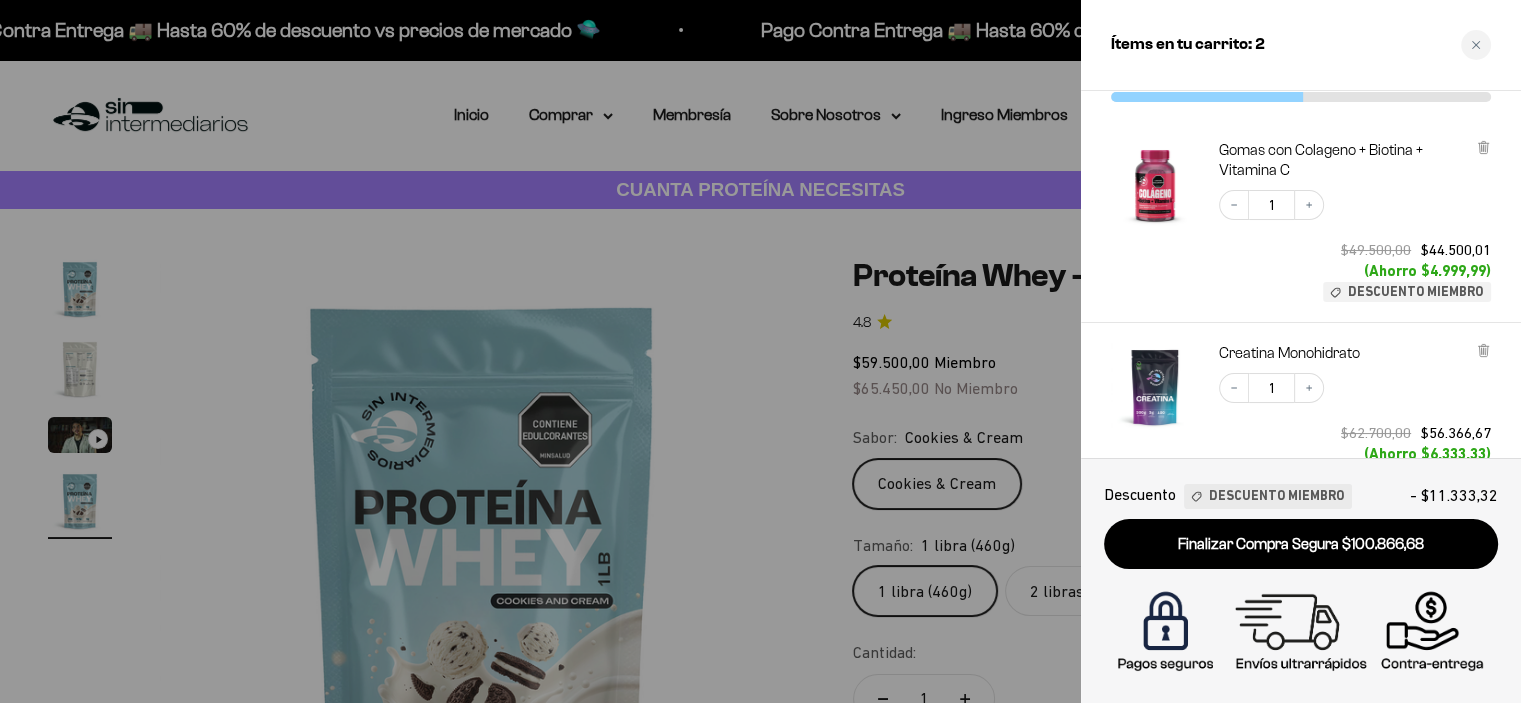 scroll, scrollTop: 0, scrollLeft: 2007, axis: horizontal 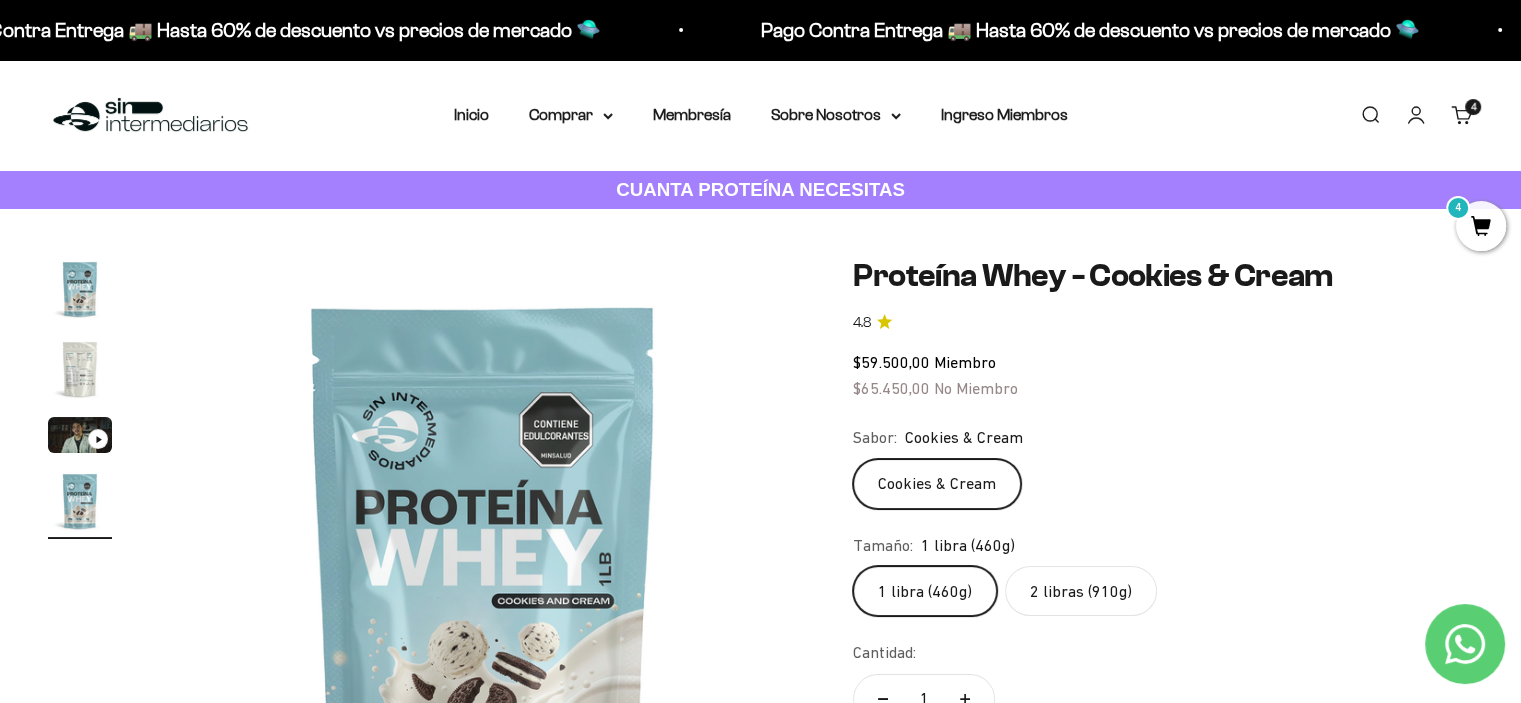 click on "2 libras (910g)" 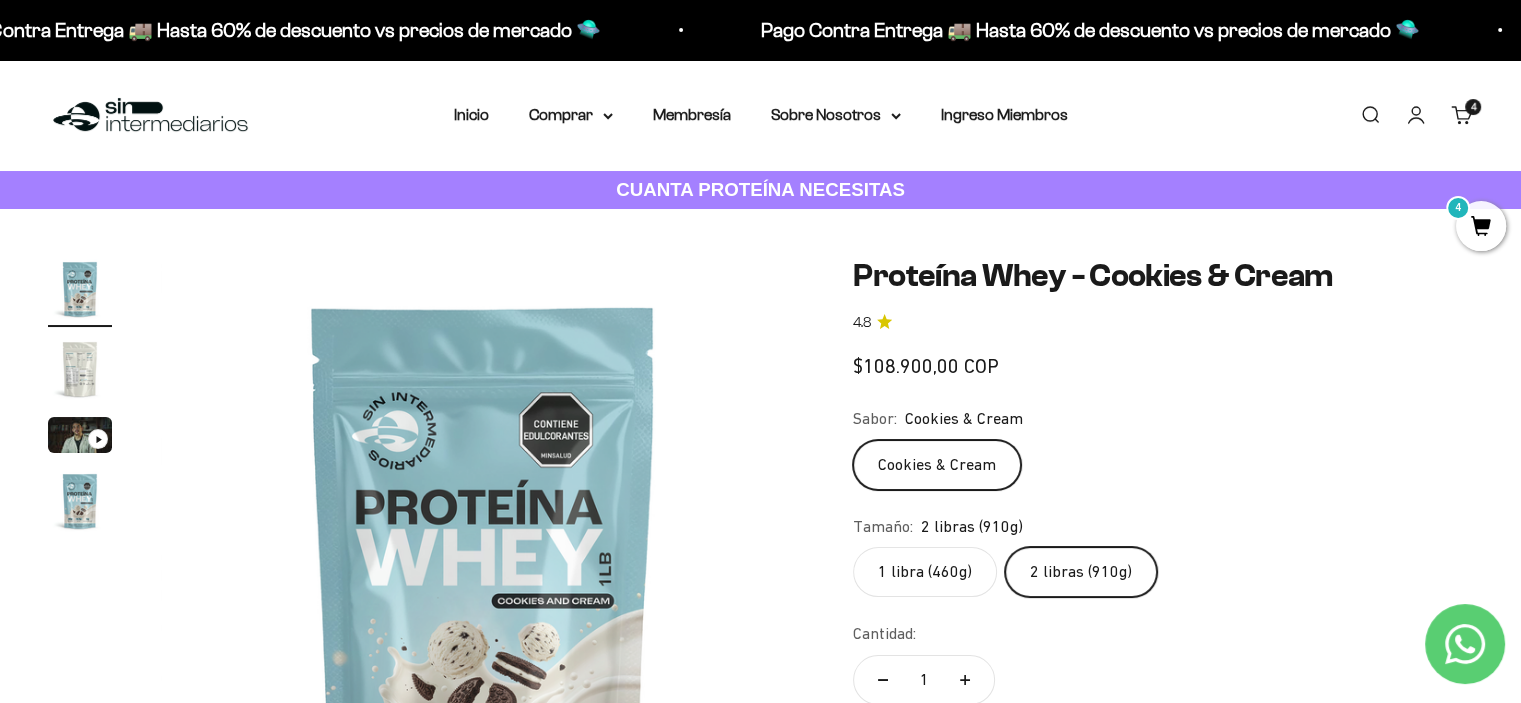 scroll, scrollTop: 0, scrollLeft: 0, axis: both 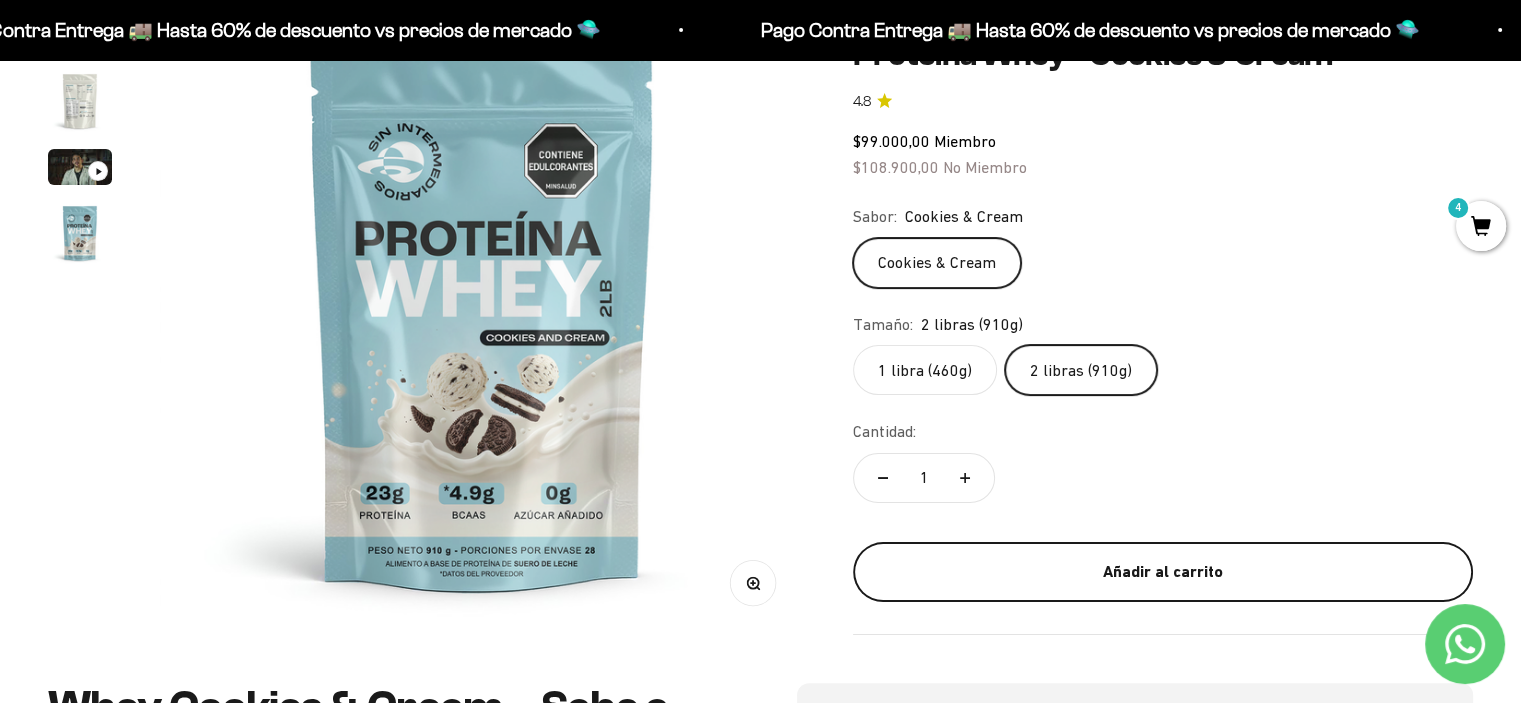 click on "Añadir al carrito" at bounding box center (1163, 572) 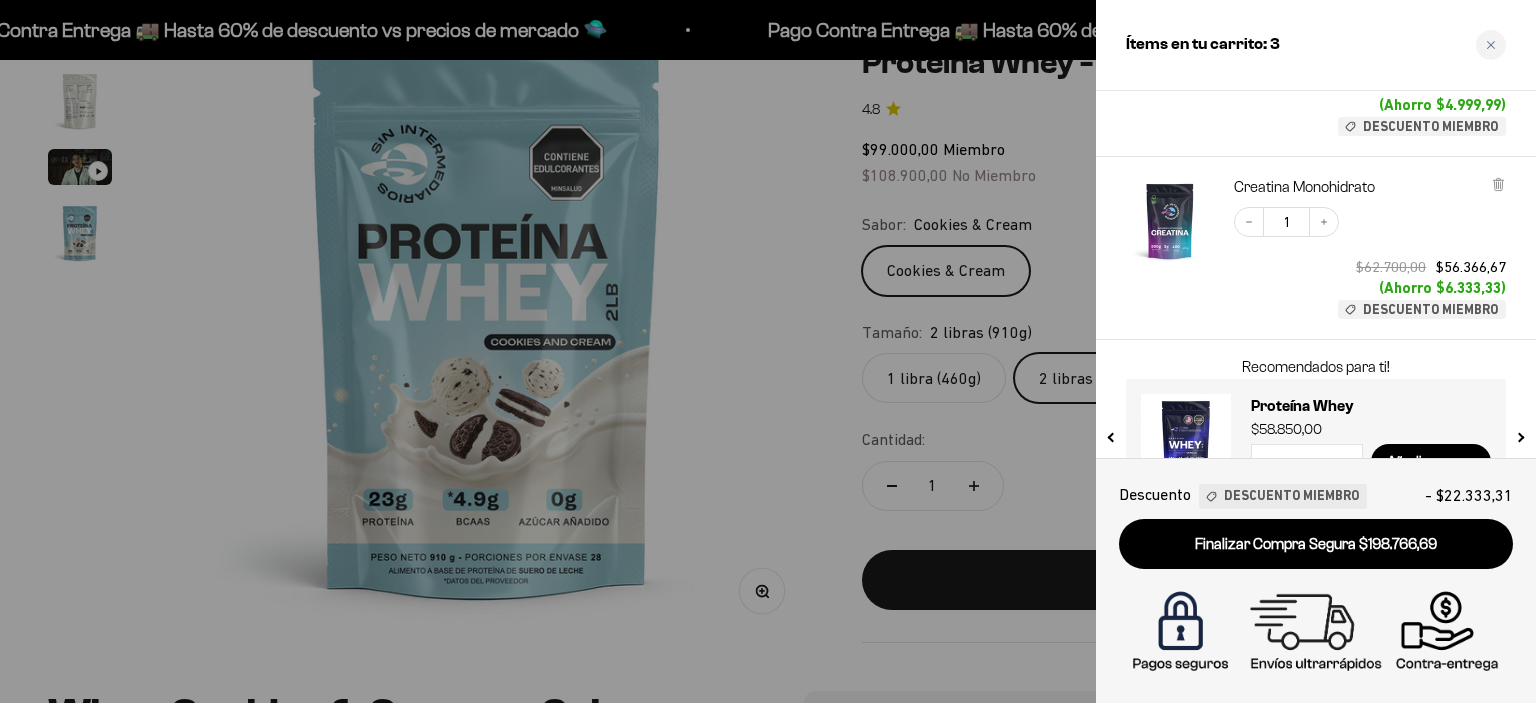 scroll, scrollTop: 540, scrollLeft: 0, axis: vertical 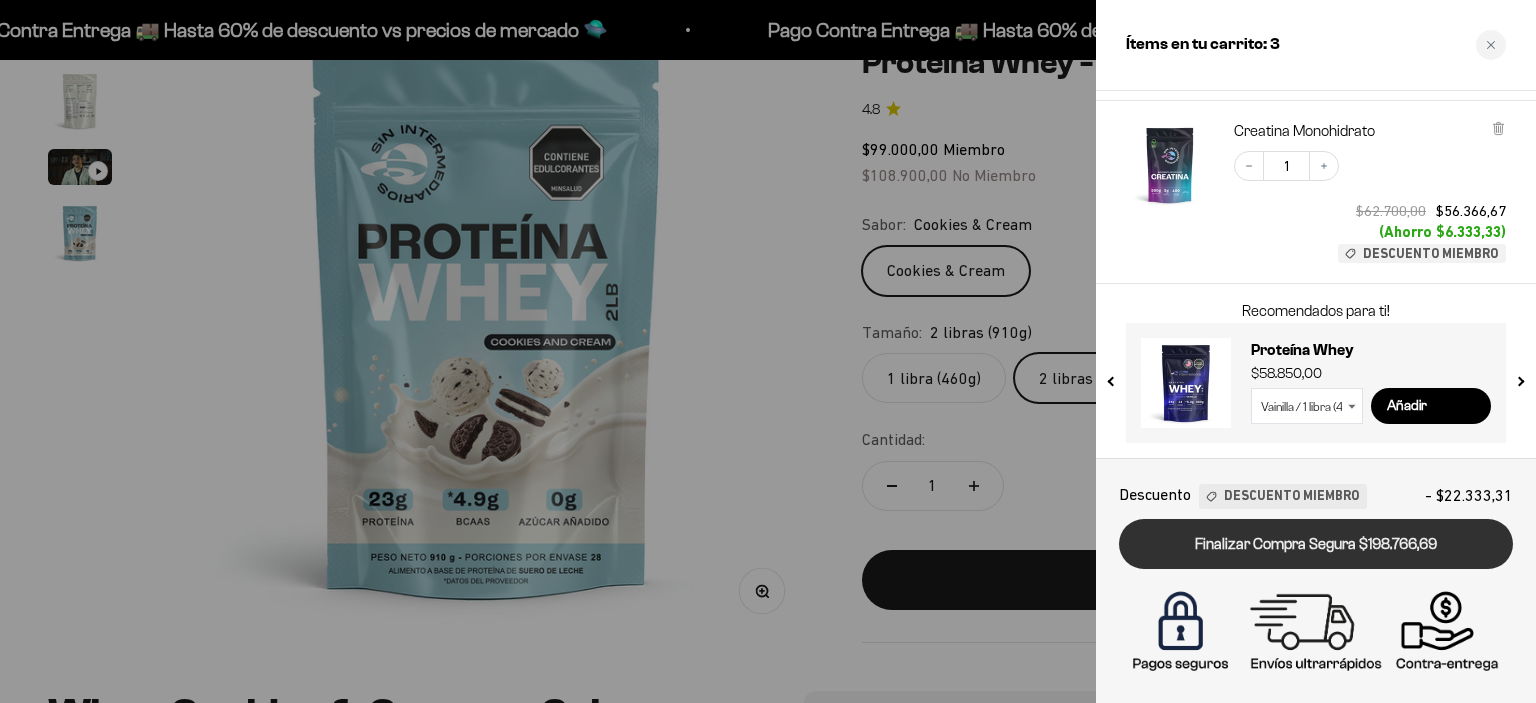 click on "Finalizar Compra Segura [PRICE]" at bounding box center [1316, 544] 